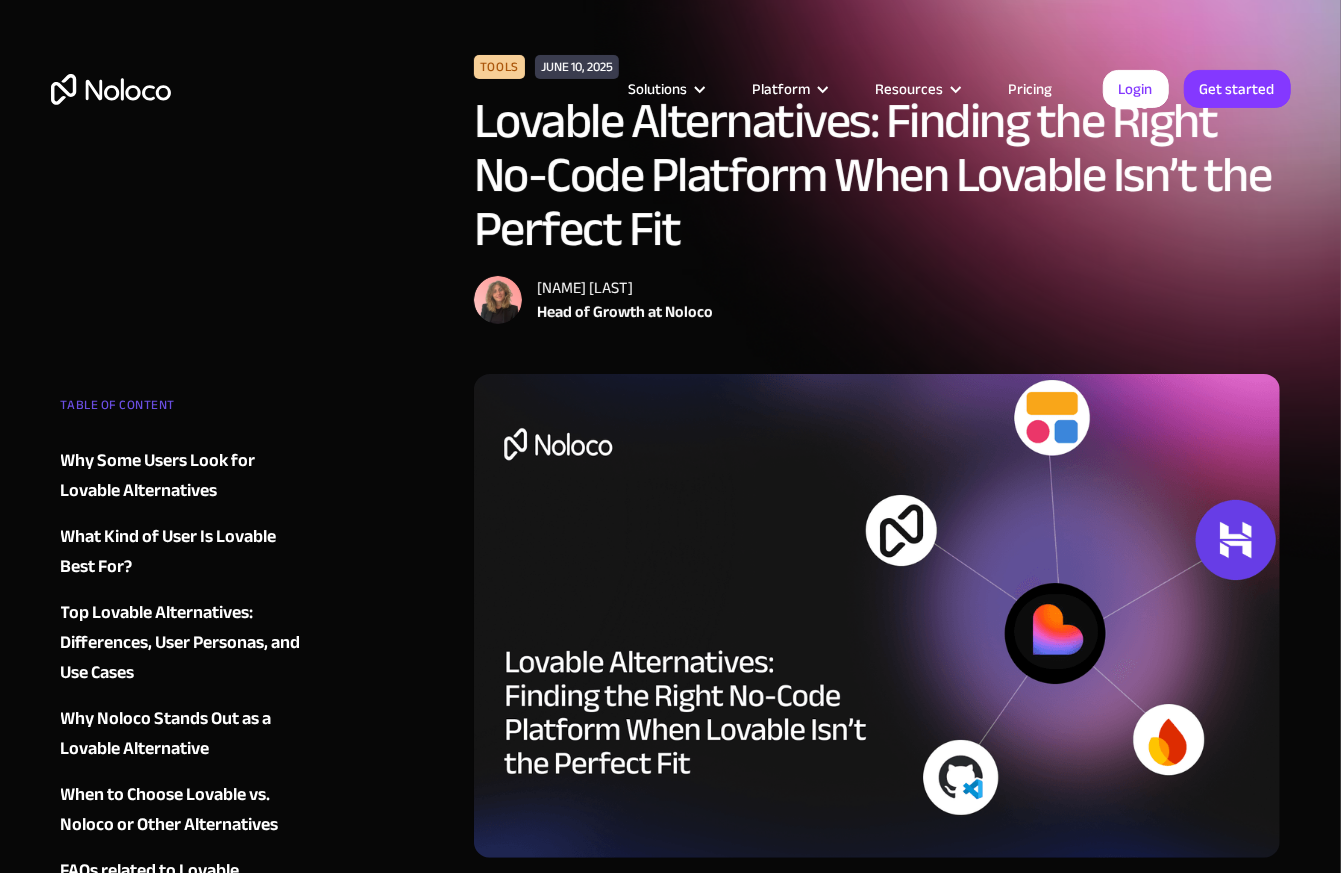 scroll, scrollTop: 210, scrollLeft: 0, axis: vertical 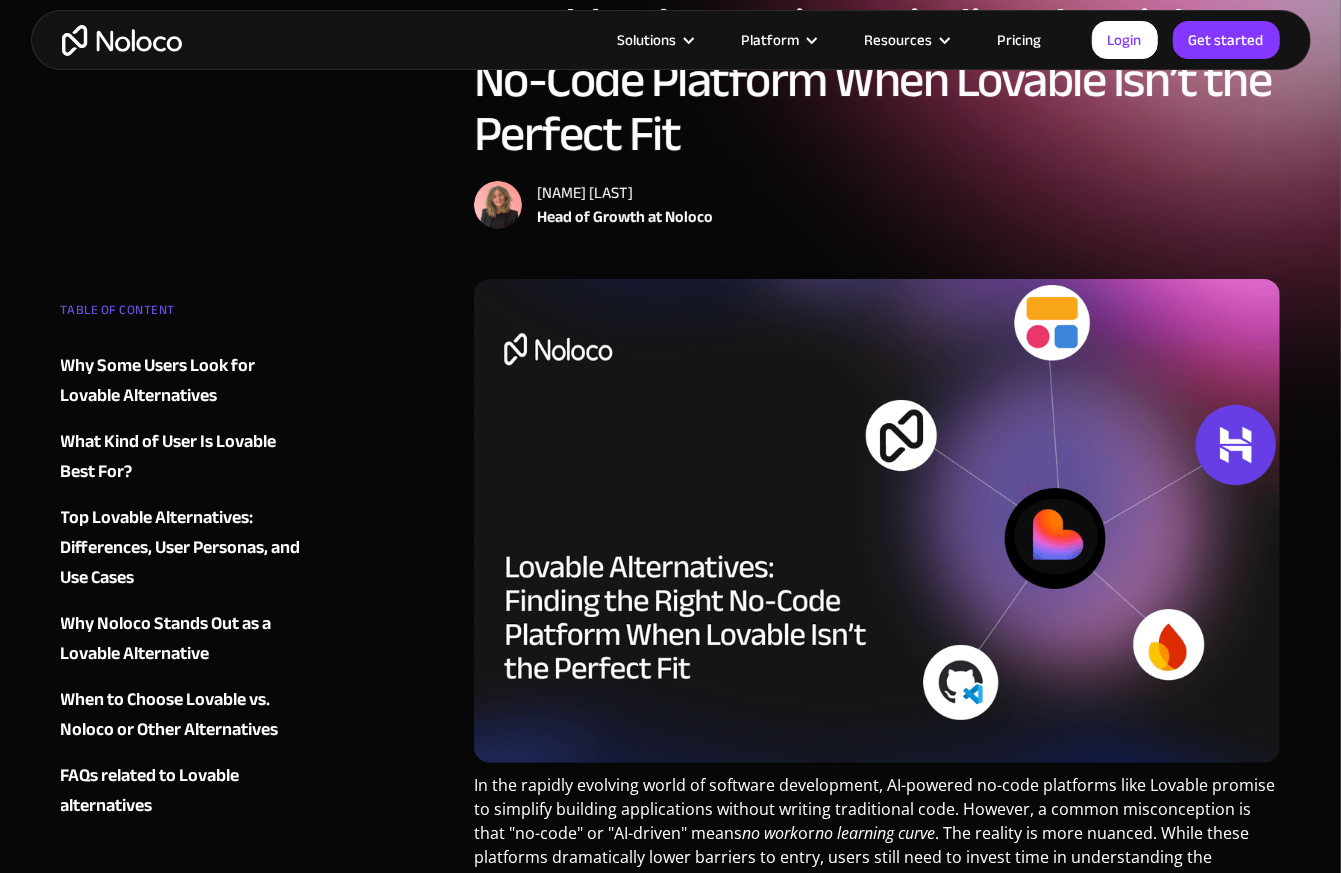 click on "Tools June 10, 2025 Lovable Alternatives: Finding the Right No-Code Platform When Lovable Isn’t the Perfect Fit Stefania Vichi Head of Growth at Noloco" at bounding box center (877, 119) 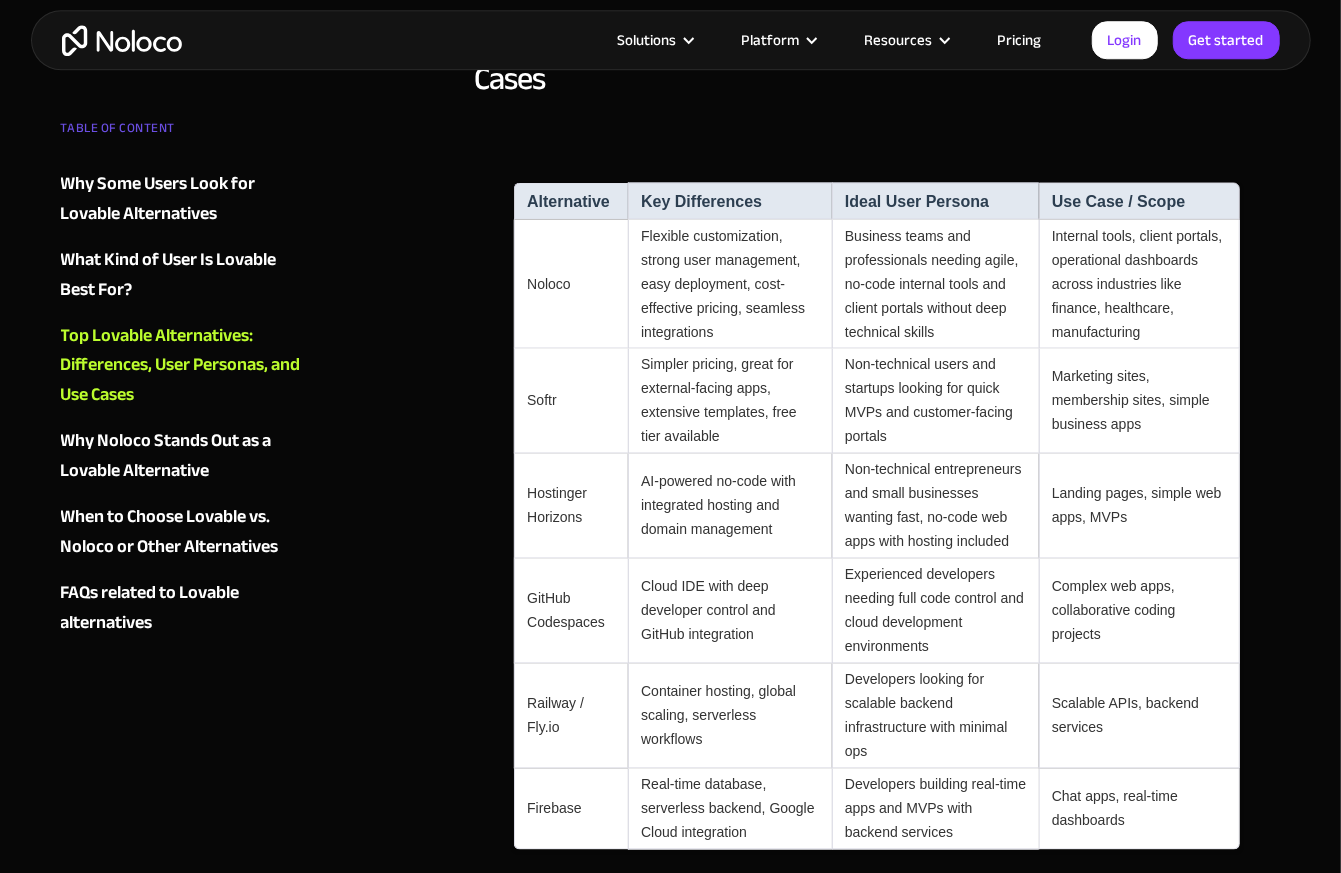 scroll, scrollTop: 1897, scrollLeft: 0, axis: vertical 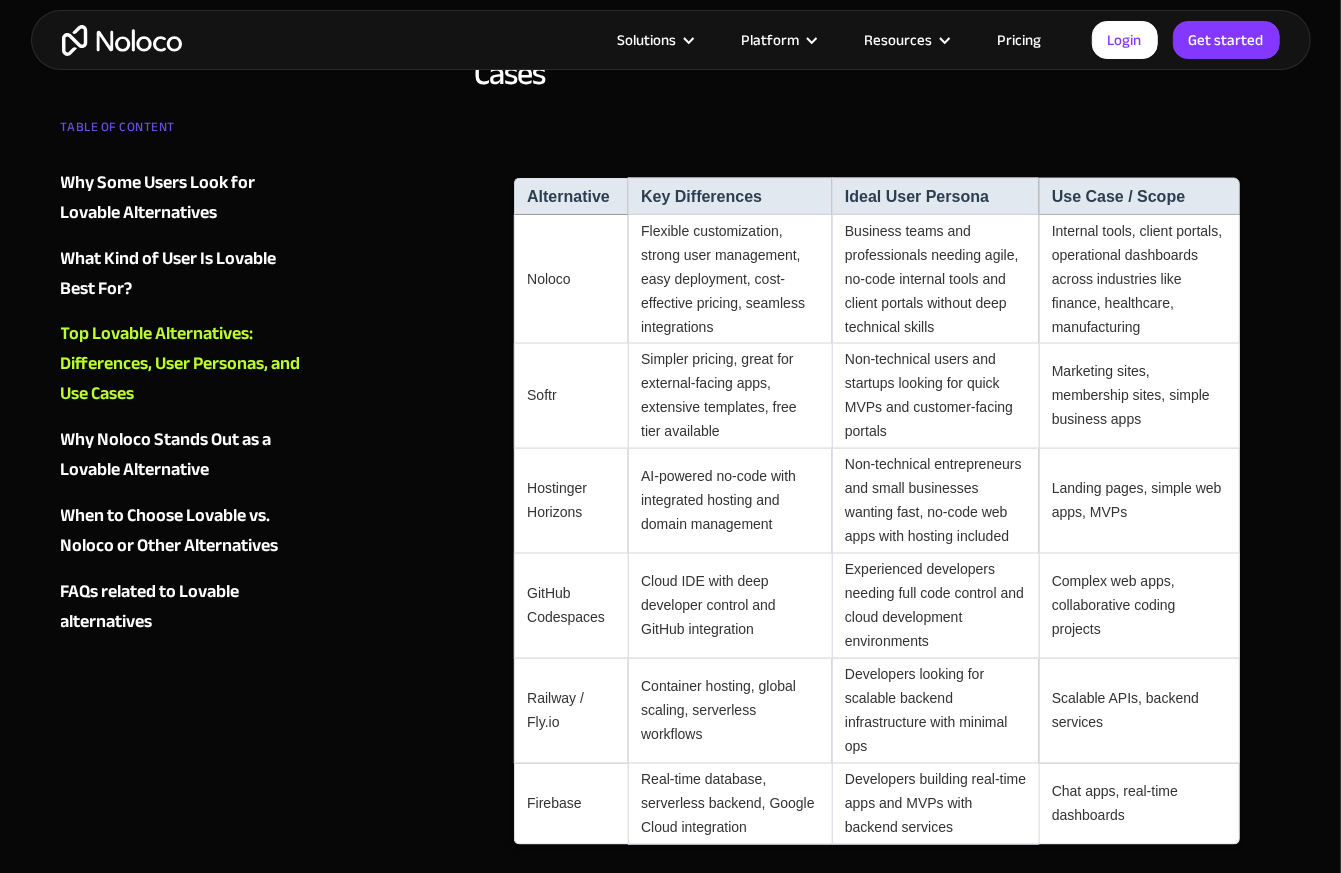 click on "Tools June 10, 2025 Lovable Alternatives: Finding the Right No-Code Platform When Lovable Isn’t the Perfect Fit Stefania Vichi Head of Growth at Noloco TABLE OF CONTENT Why Some Users Look for Lovable Alternatives What Kind of User Is Lovable Best For? Top Lovable Alternatives: Differences, User Personas, and Use Cases‍ Why Noloco Stands Out as a Lovable Alternative Clarifying Noloco vs. Lovable: Distinct Use Cases, Same Category When to Choose Lovable vs. Noloco or Other Alternatives FAQs related to Lovable alternatives 1.What is better than Lovable? 2.Who is the competitor of Lovable AI? 3.Is Lovable better than Bolt? 4.Is Lovable AI worth it? 5.Is Lovable better than Cursor? 6.Does Lovable use ChatGPT? In the rapidly evolving world of software development, AI-powered no-code platforms like Lovable promise to simplify building applications without writing traditional code. However, a common misconception is that "no-code" or "AI-driven" means  no work  or  no learning curve Ideal for: Use cases: ‍" at bounding box center (671, 1571) 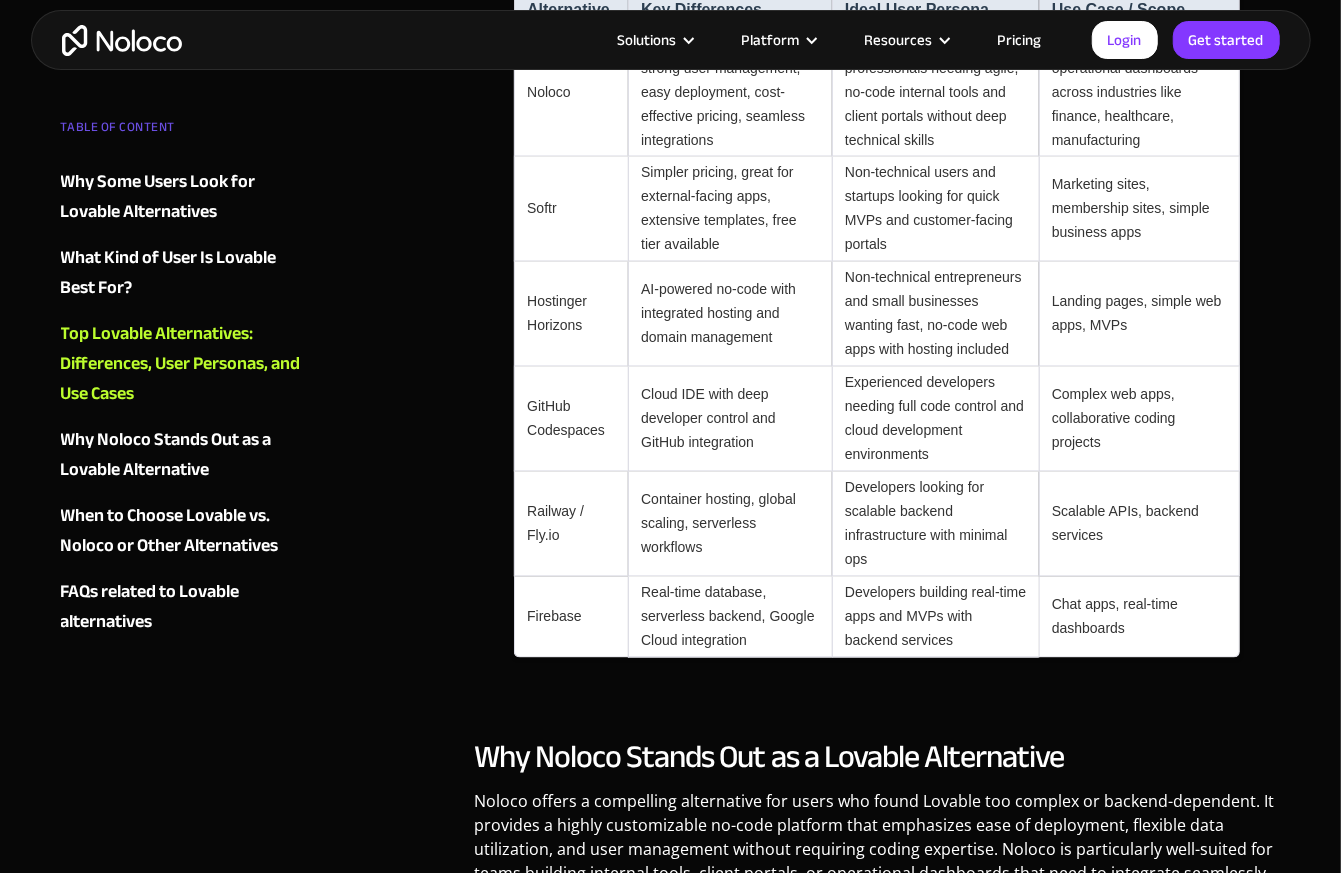 scroll, scrollTop: 1897, scrollLeft: 0, axis: vertical 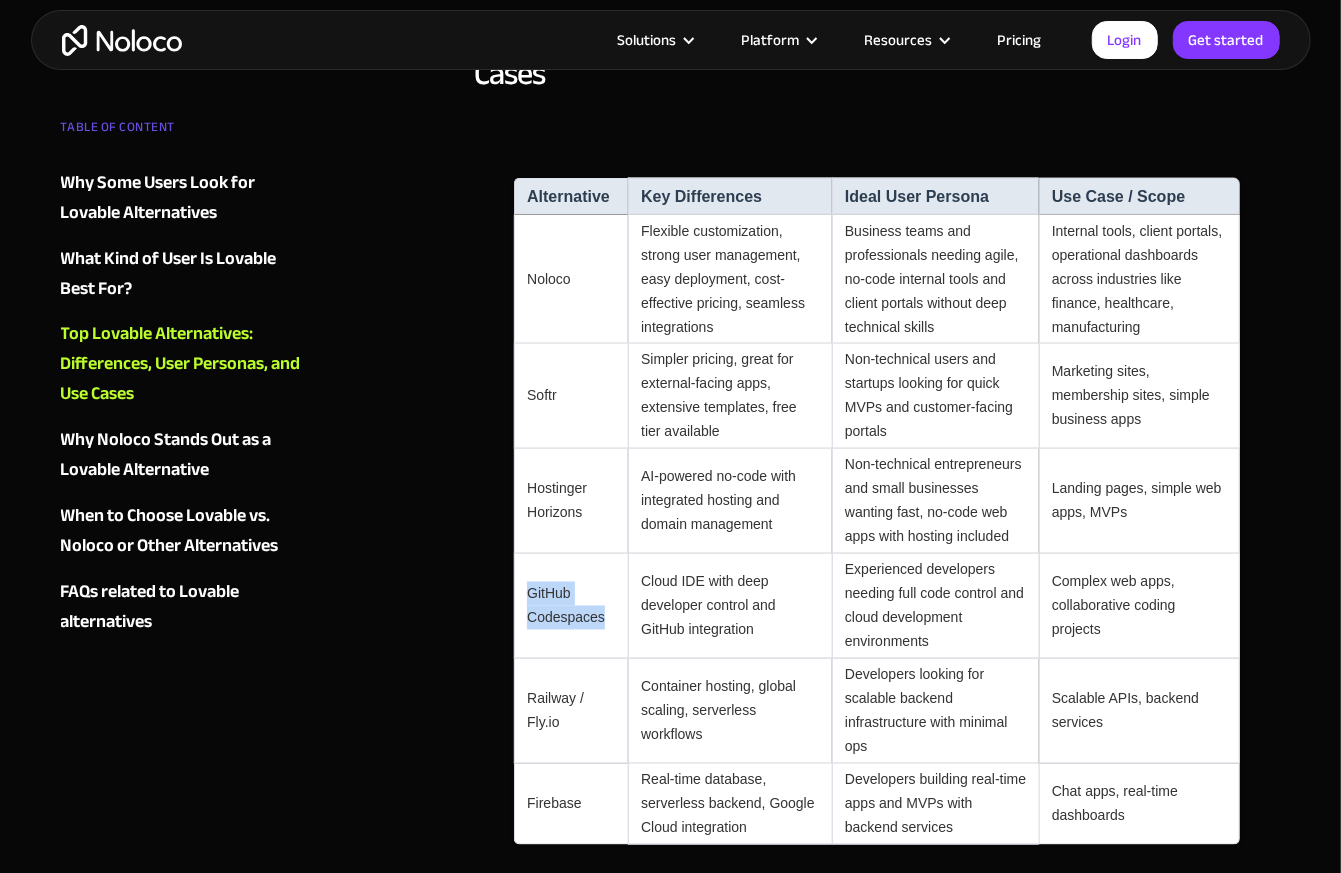 drag, startPoint x: 607, startPoint y: 596, endPoint x: 527, endPoint y: 571, distance: 83.81527 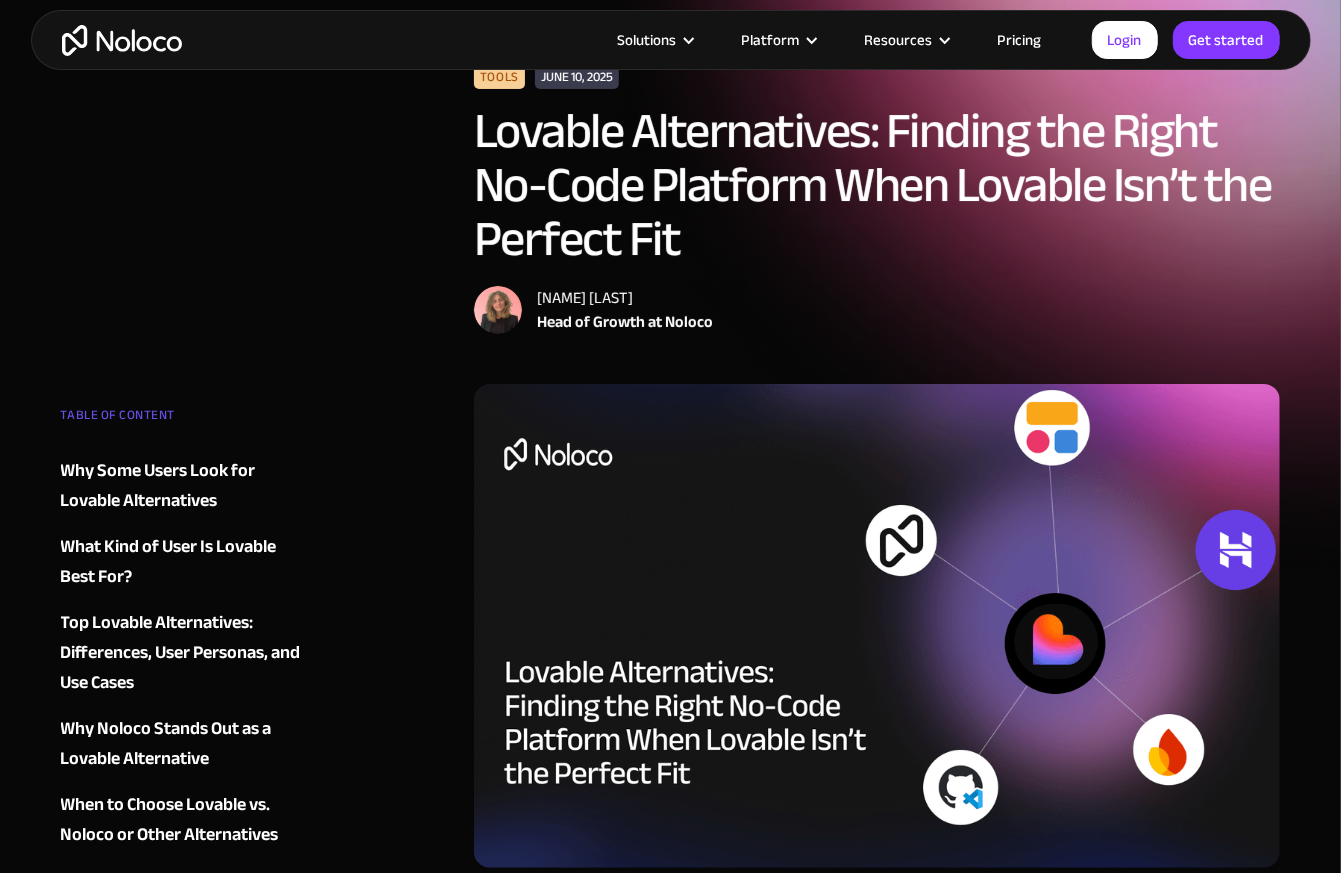 scroll, scrollTop: 0, scrollLeft: 0, axis: both 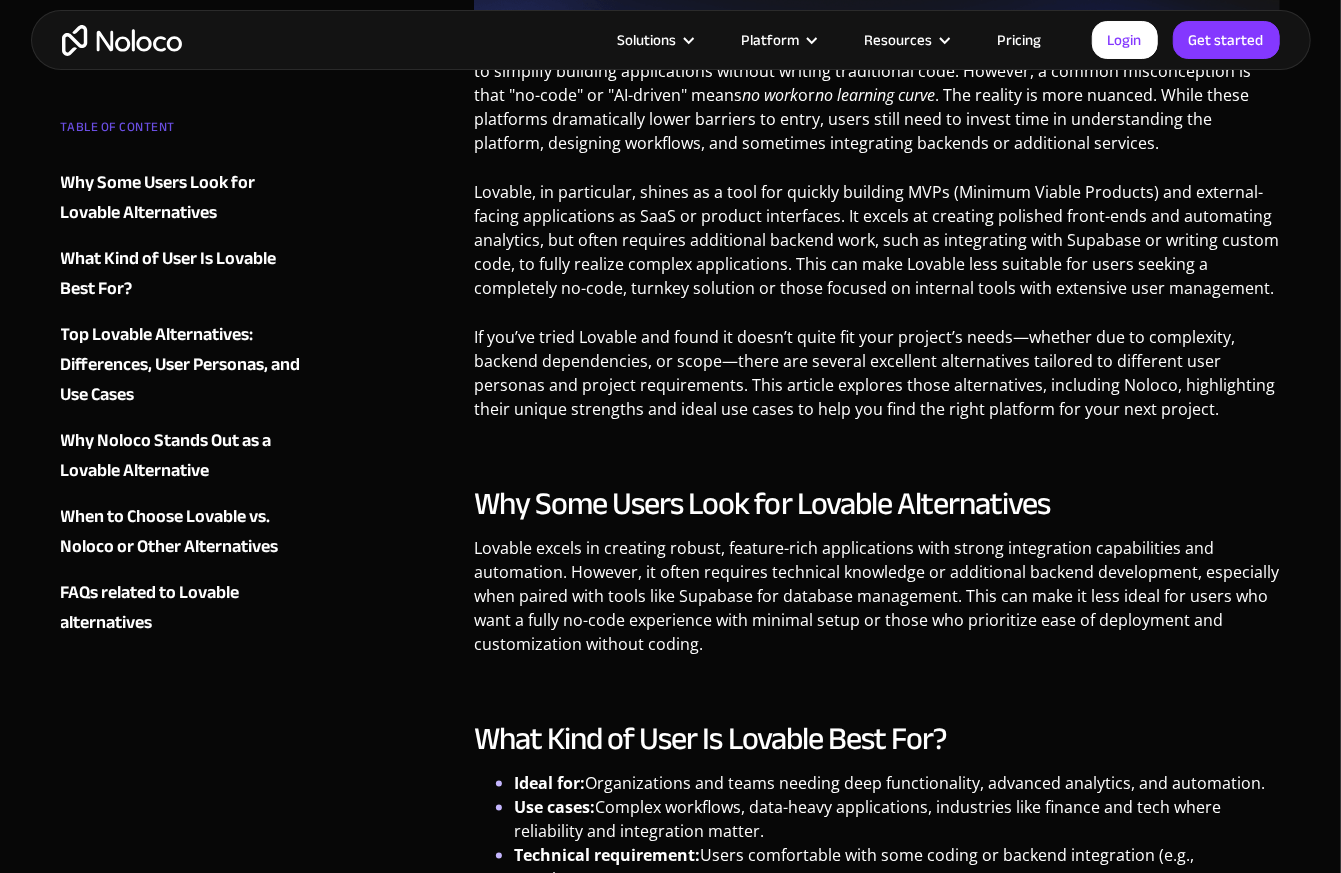 click on "Lovable excels in creating robust, feature-rich applications with strong integration capabilities and automation. However, it often requires technical knowledge or additional backend development, especially when paired with tools like Supabase for database management. This can make it less ideal for users who want a fully no-code experience with minimal setup or those who prioritize ease of deployment and customization without coding." at bounding box center [877, 603] 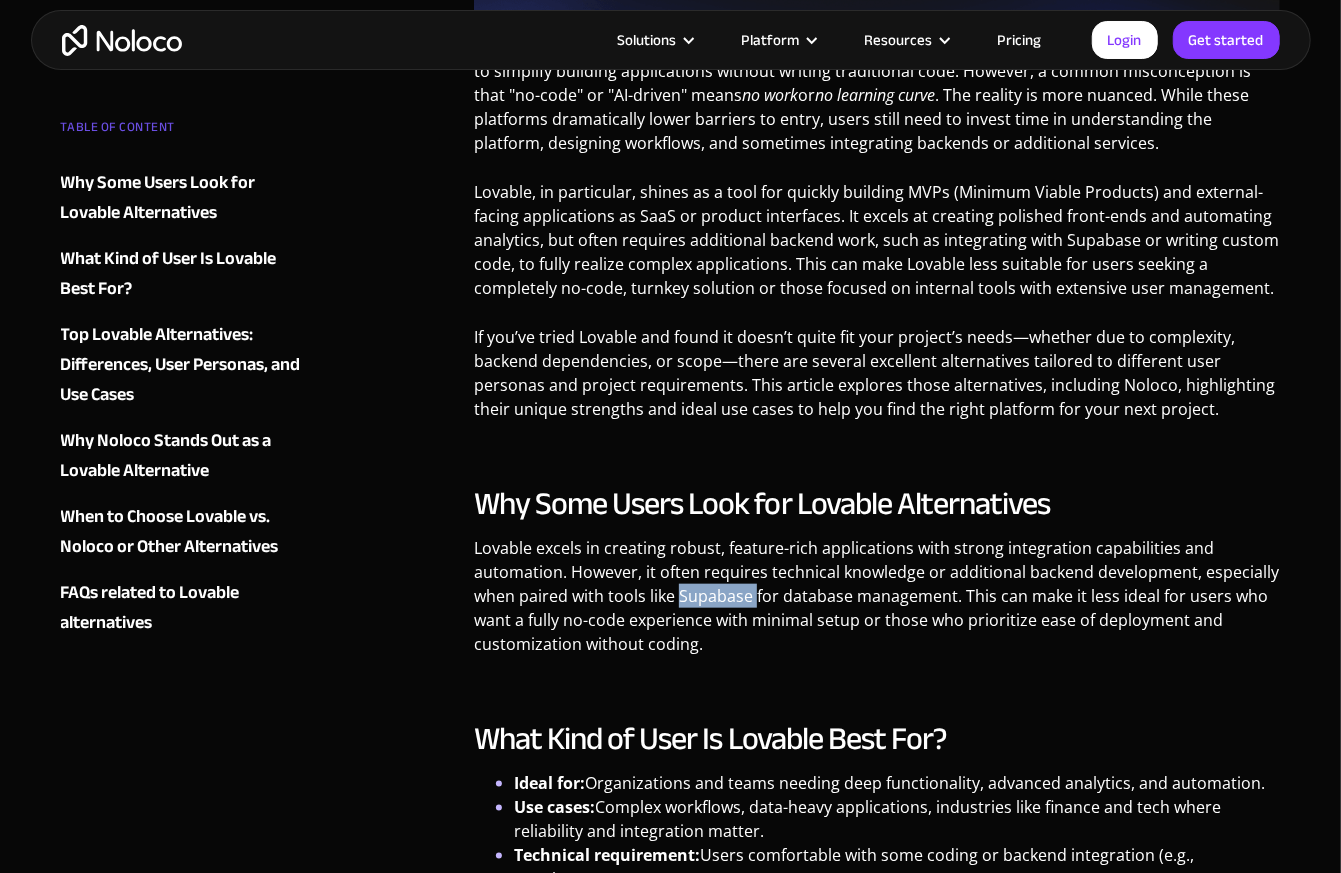 click on "Lovable excels in creating robust, feature-rich applications with strong integration capabilities and automation. However, it often requires technical knowledge or additional backend development, especially when paired with tools like Supabase for database management. This can make it less ideal for users who want a fully no-code experience with minimal setup or those who prioritize ease of deployment and customization without coding." at bounding box center [877, 603] 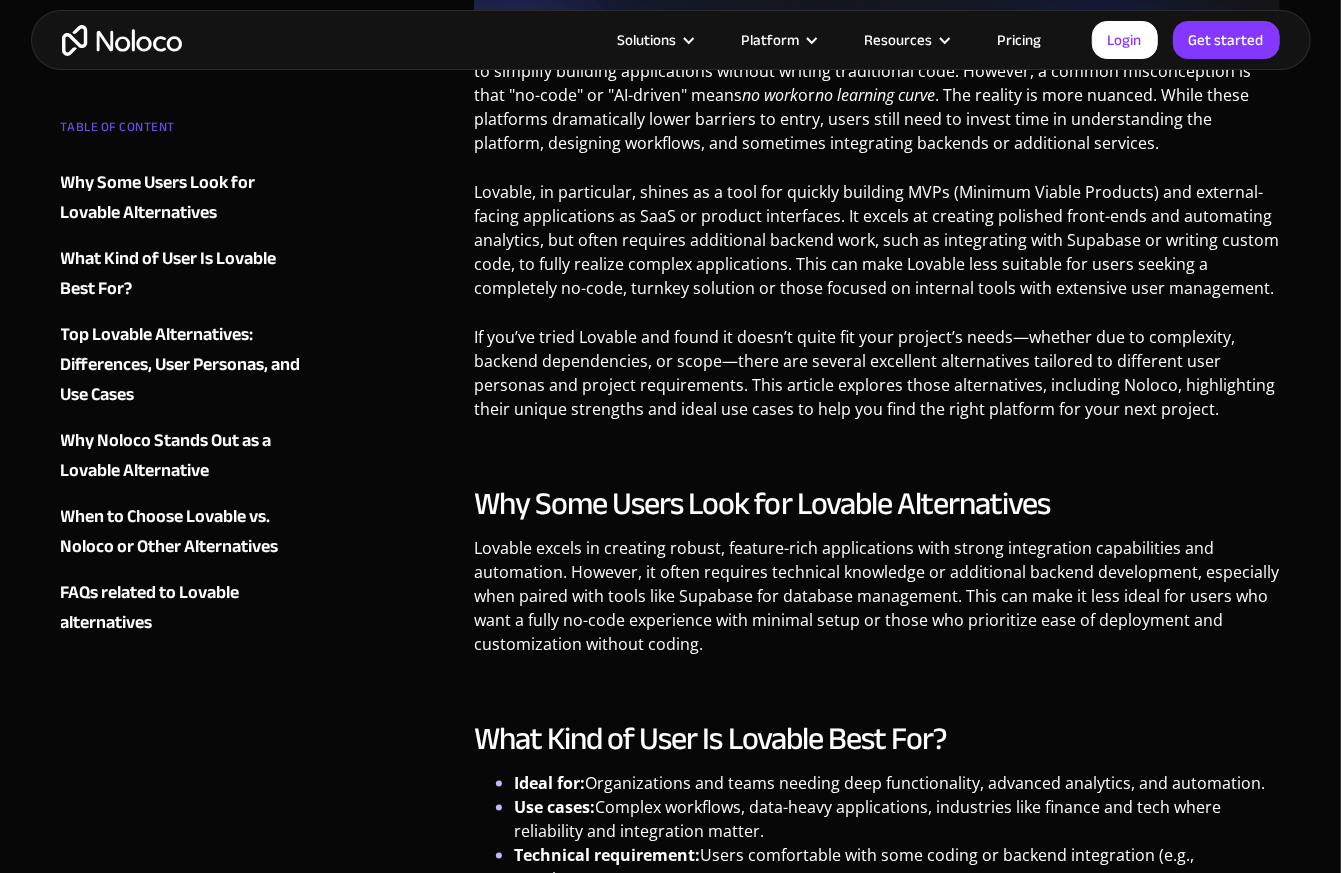 click on "Lovable excels in creating robust, feature-rich applications with strong integration capabilities and automation. However, it often requires technical knowledge or additional backend development, especially when paired with tools like Supabase for database management. This can make it less ideal for users who want a fully no-code experience with minimal setup or those who prioritize ease of deployment and customization without coding." at bounding box center (877, 603) 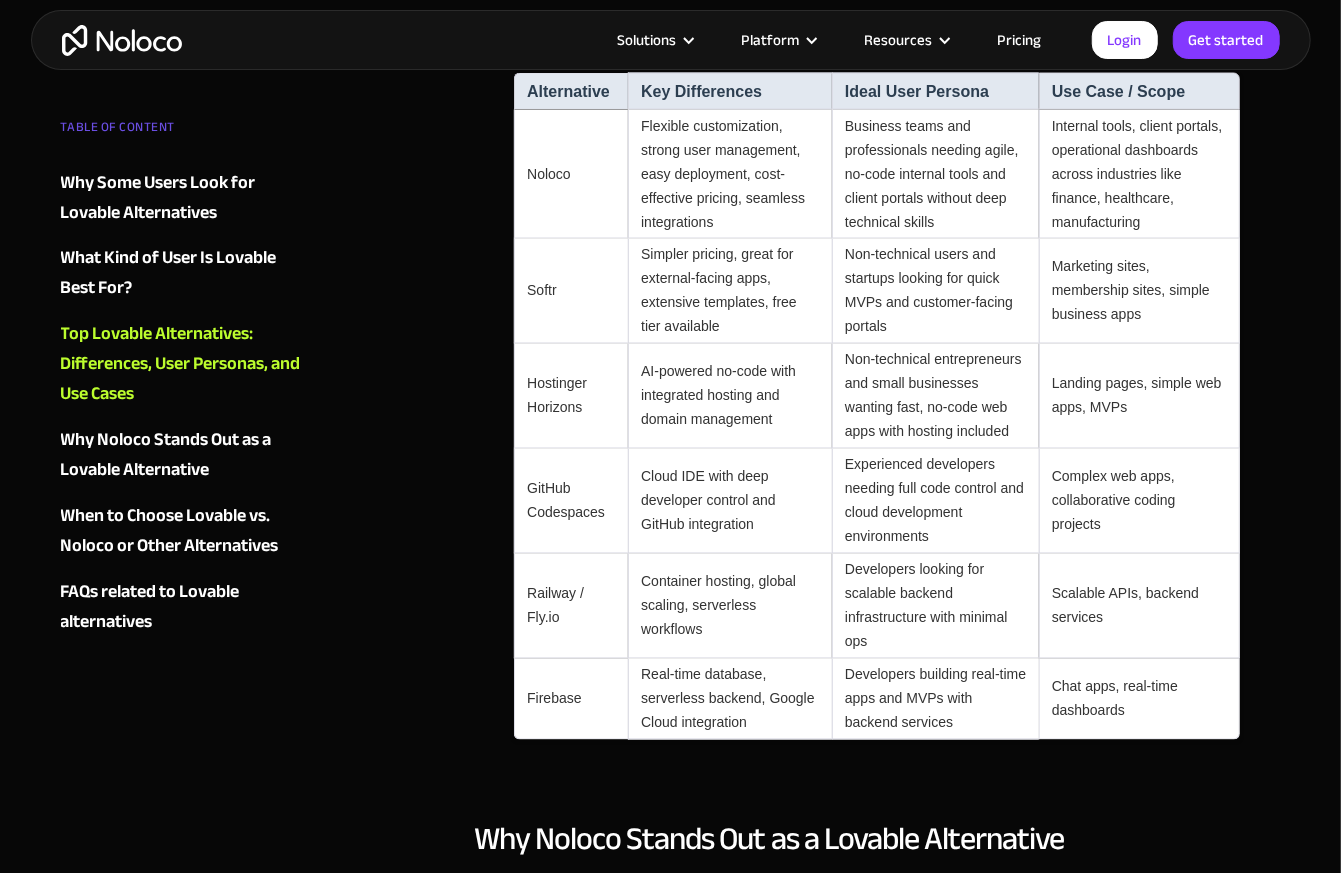scroll, scrollTop: 1581, scrollLeft: 0, axis: vertical 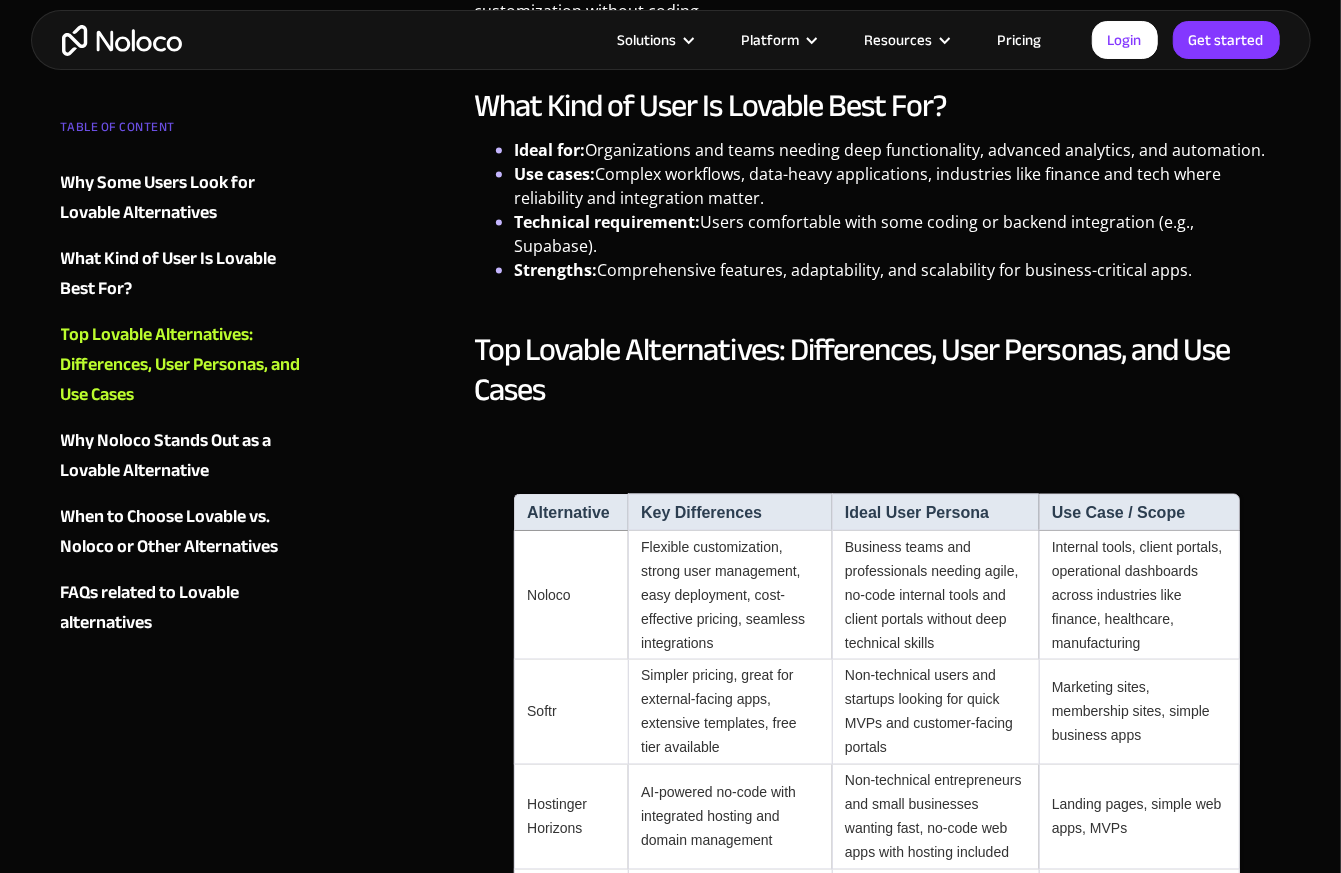 click at bounding box center [122, 40] 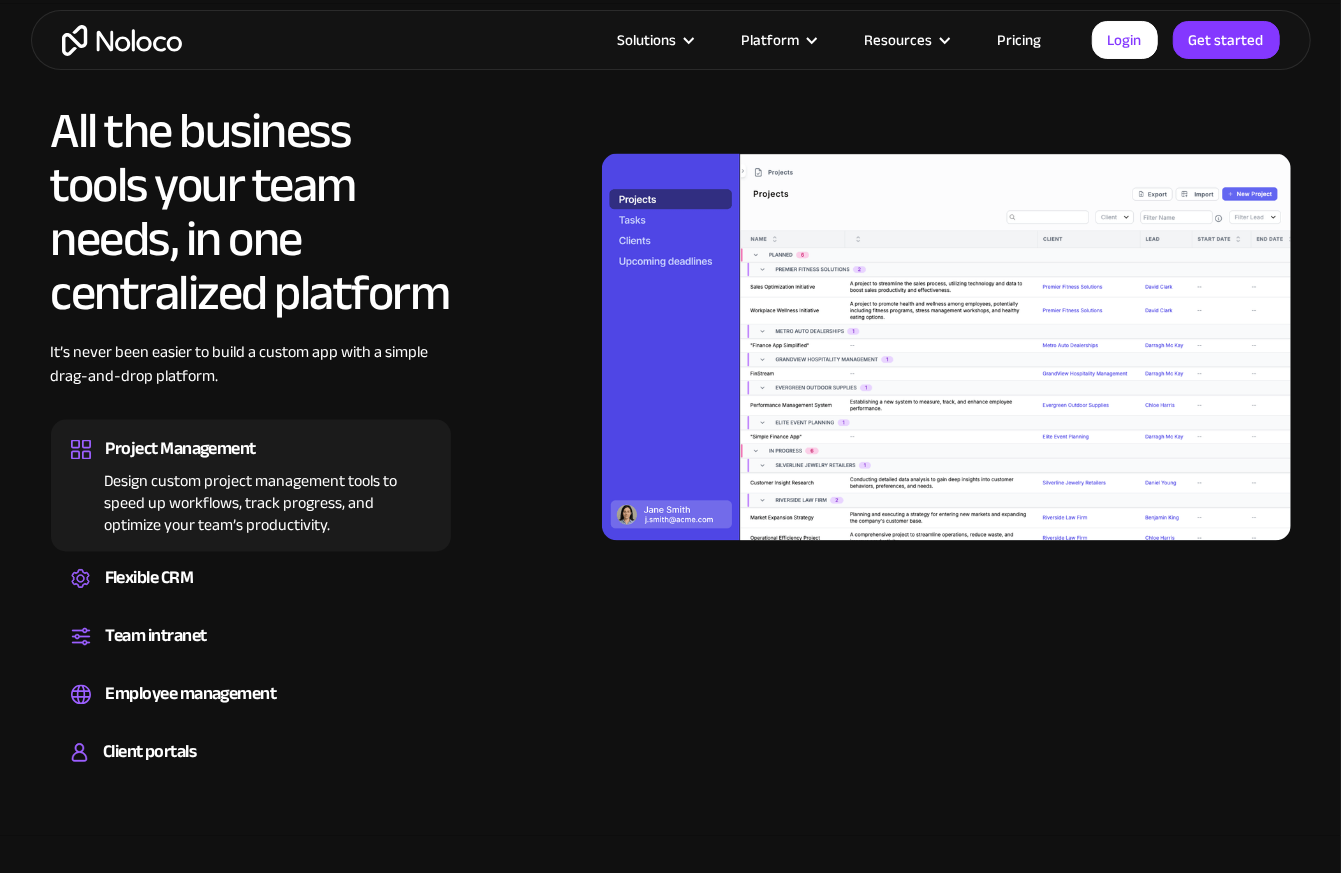 scroll, scrollTop: 1791, scrollLeft: 0, axis: vertical 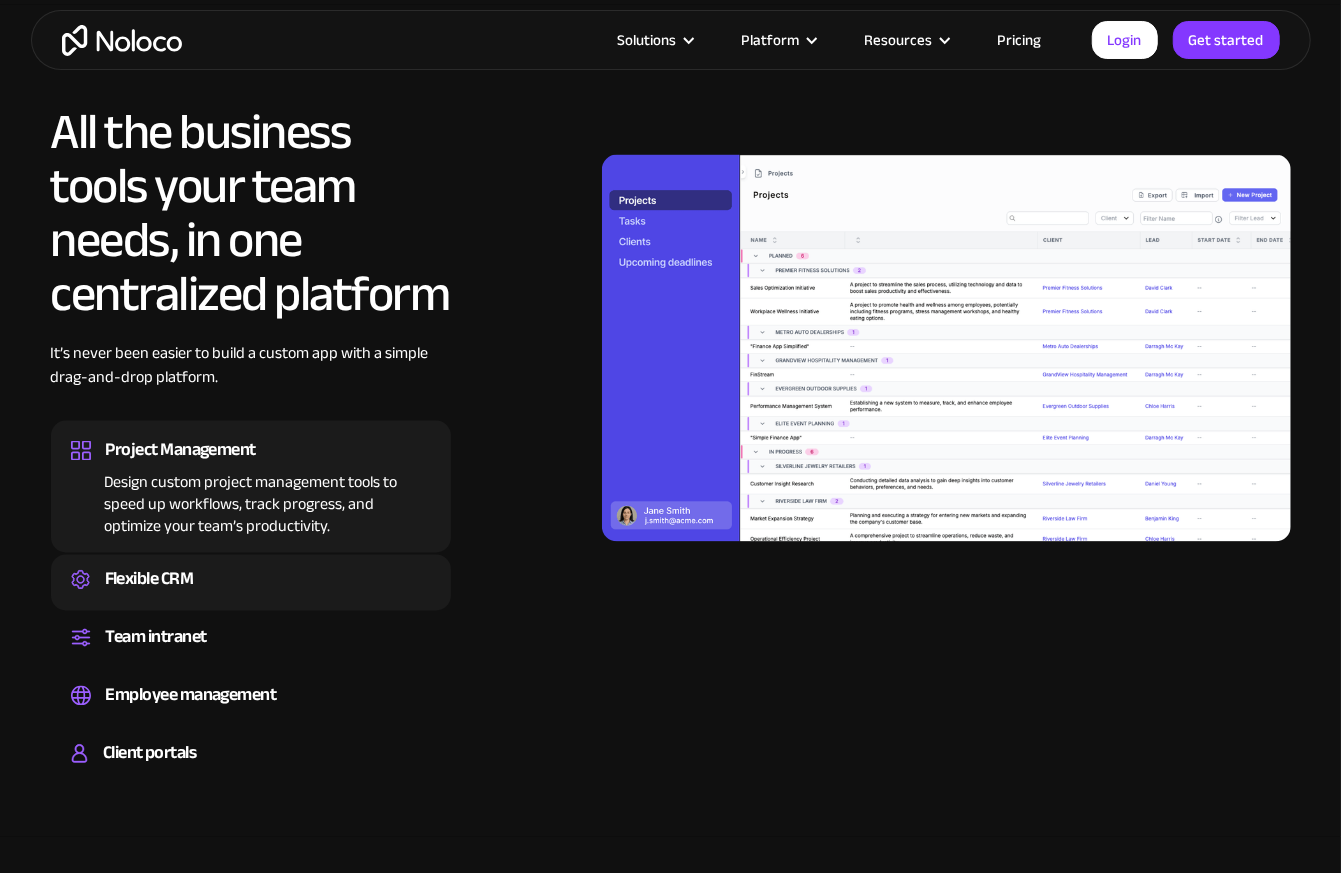 click on "Flexible CRM" at bounding box center (149, 580) 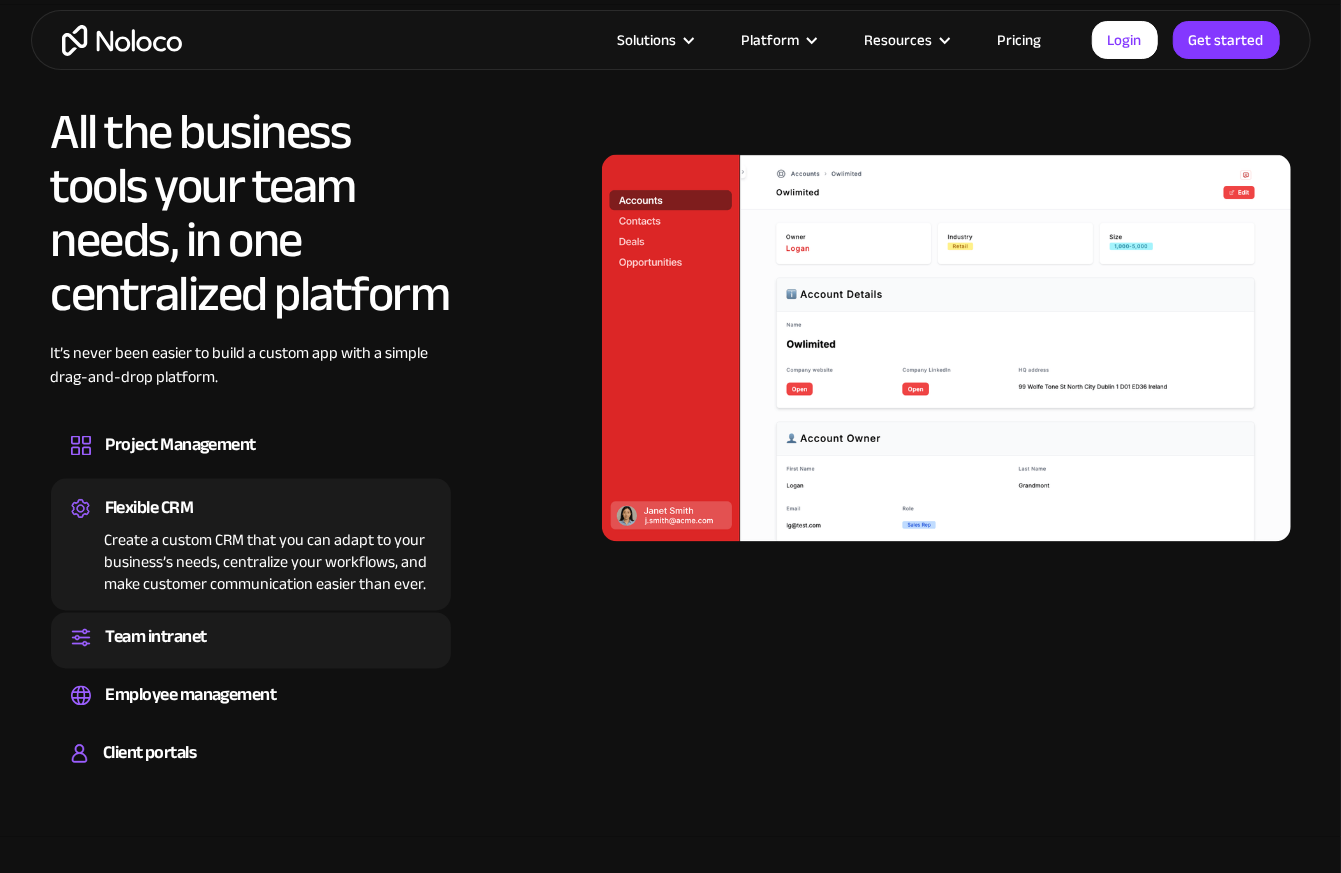click on "Team intranet" at bounding box center (156, 638) 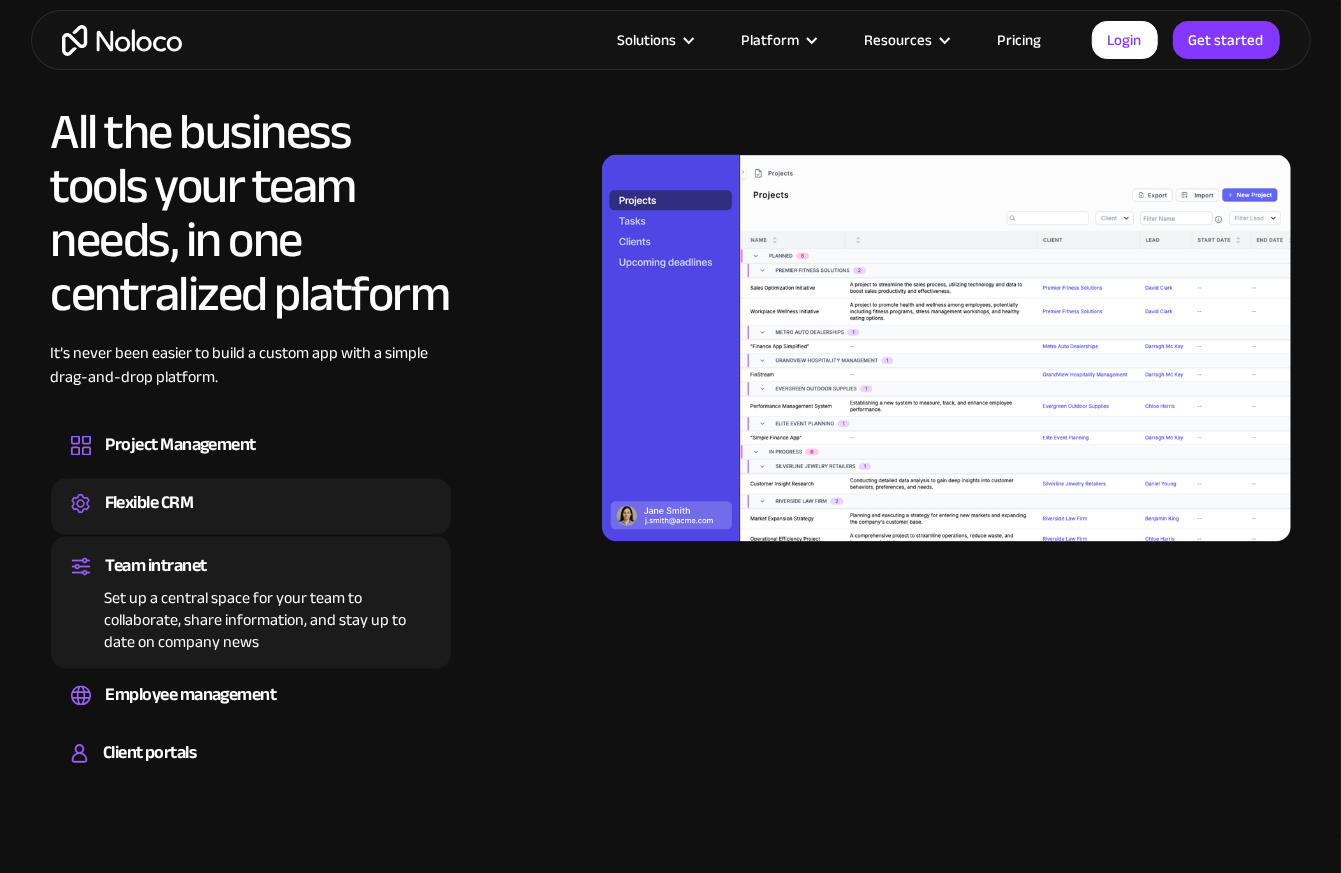 click on "Flexible CRM" at bounding box center [149, 504] 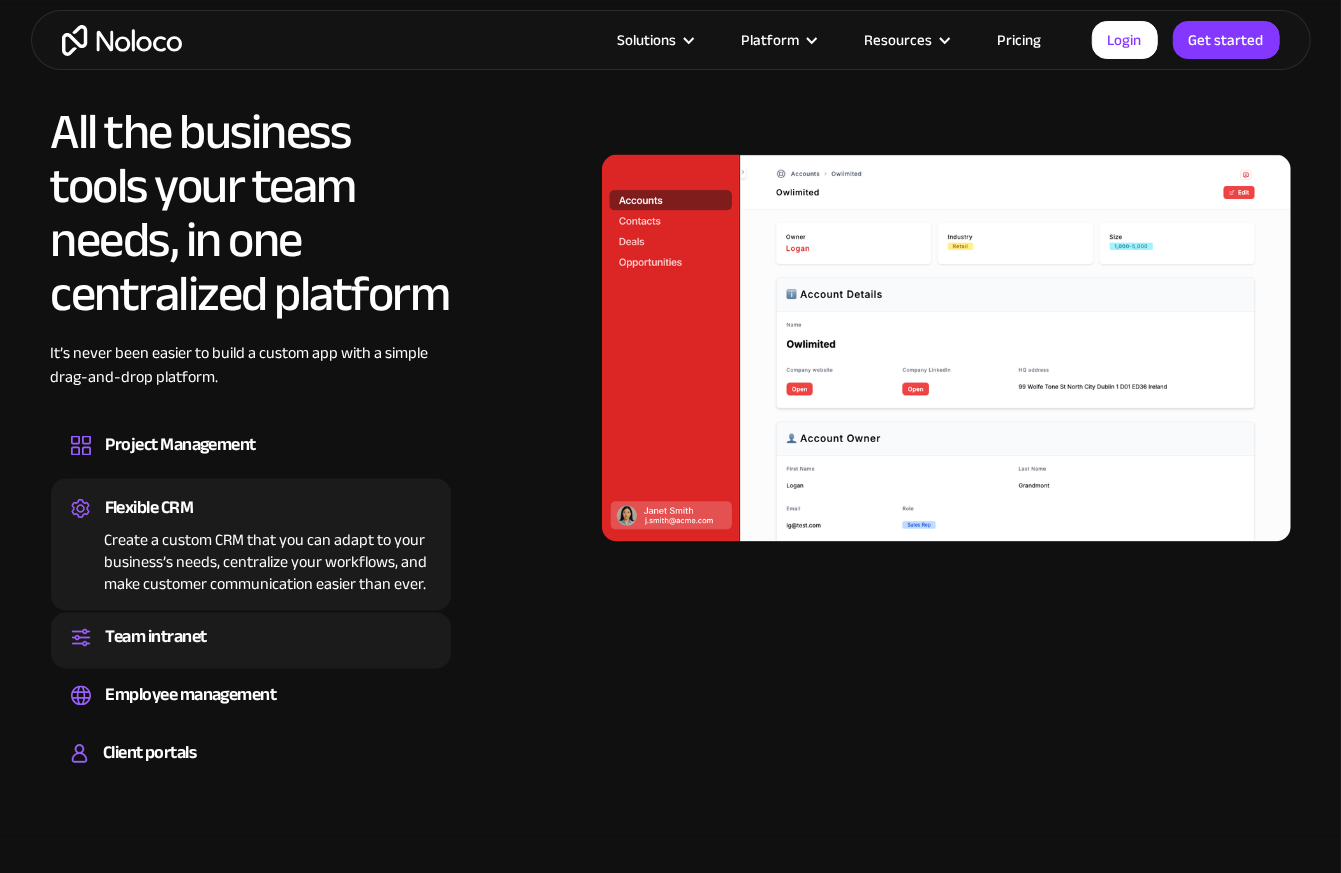 click on "Team intranet" at bounding box center [251, 638] 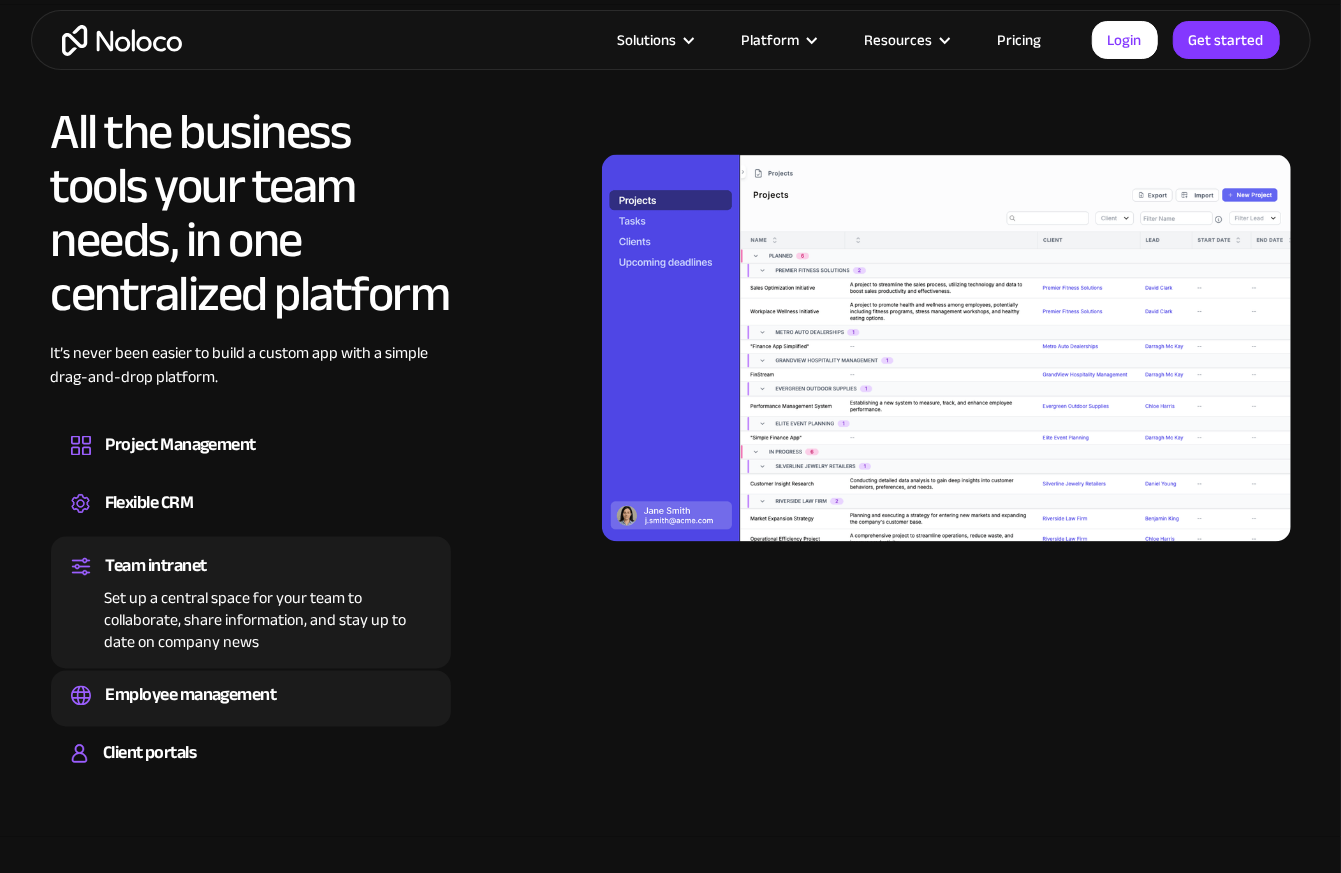 click on "Employee management" at bounding box center (191, 696) 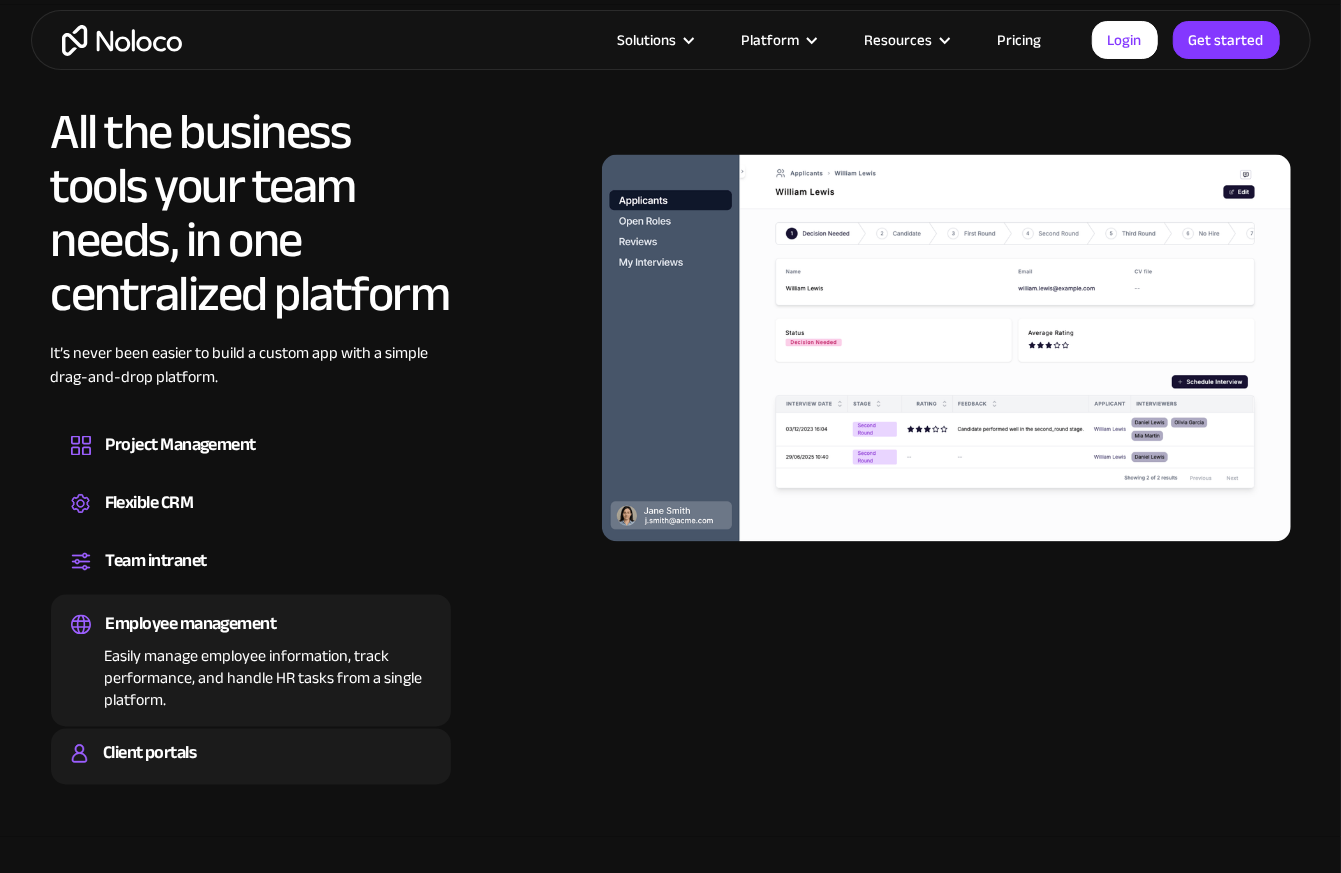 click on "Client portals Build a secure, fully-branded, and personalized client portal that lets your customers self-serve." at bounding box center (251, 757) 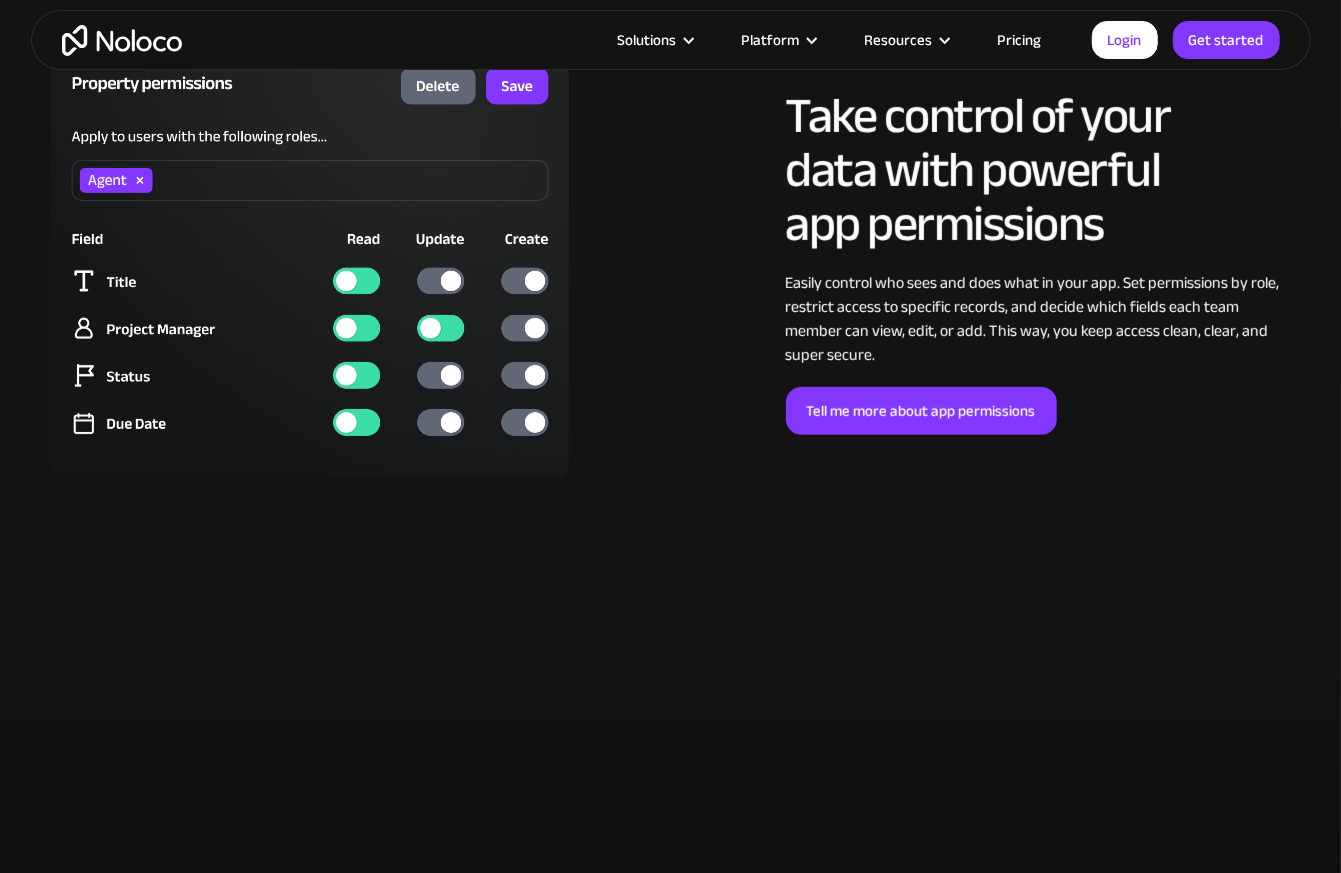 scroll, scrollTop: 4743, scrollLeft: 0, axis: vertical 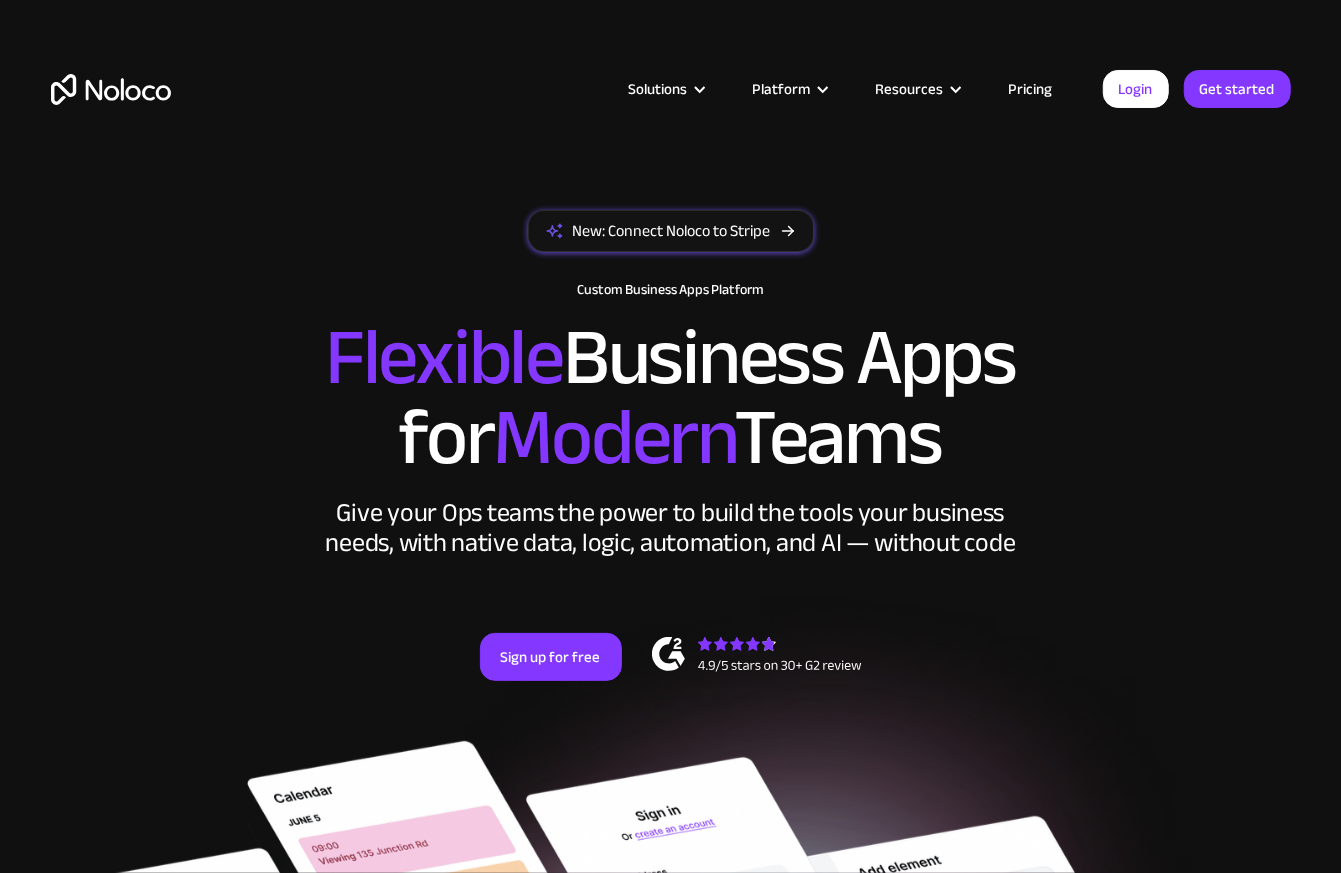 click on "Pricing" at bounding box center (1031, 89) 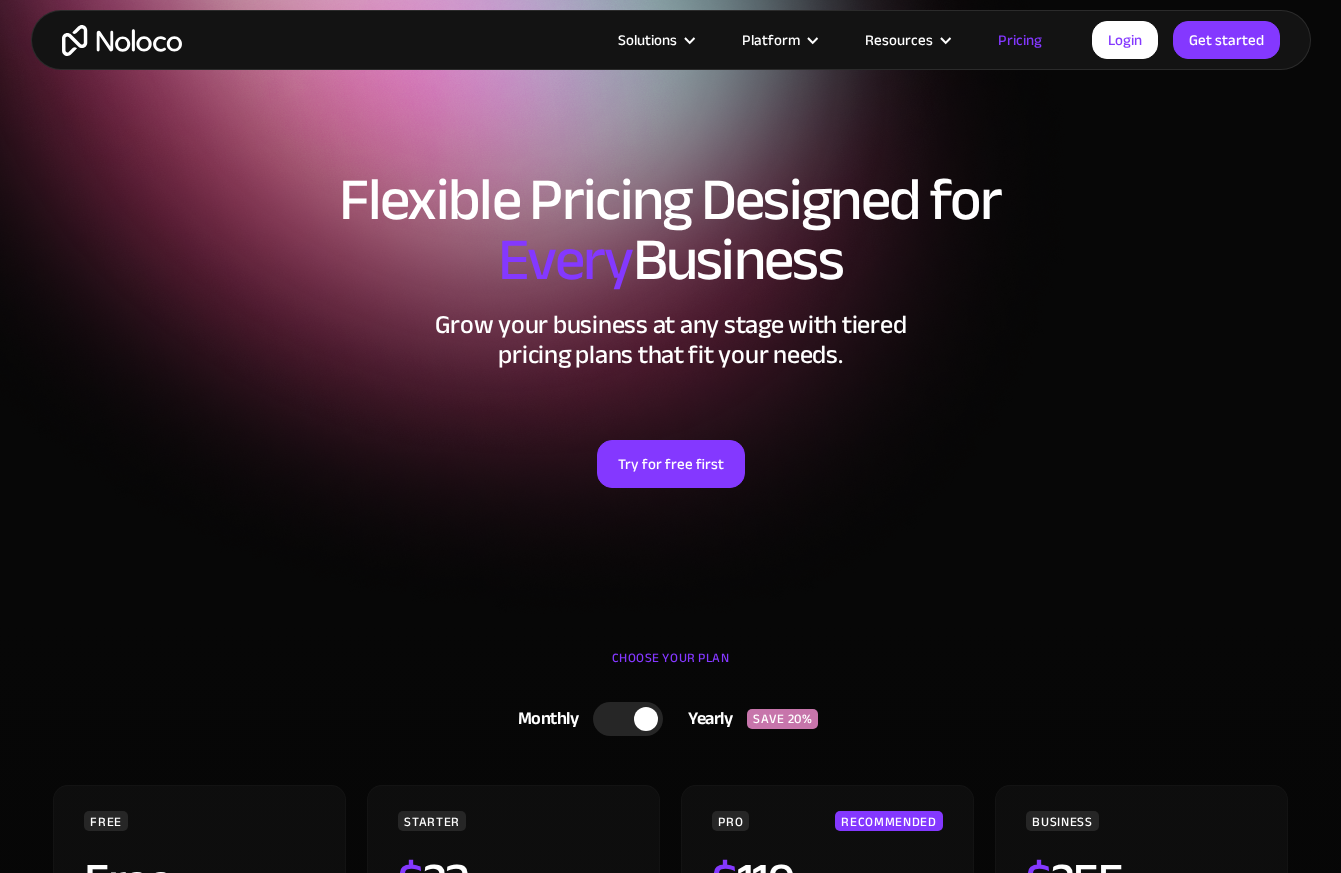 scroll, scrollTop: 632, scrollLeft: 0, axis: vertical 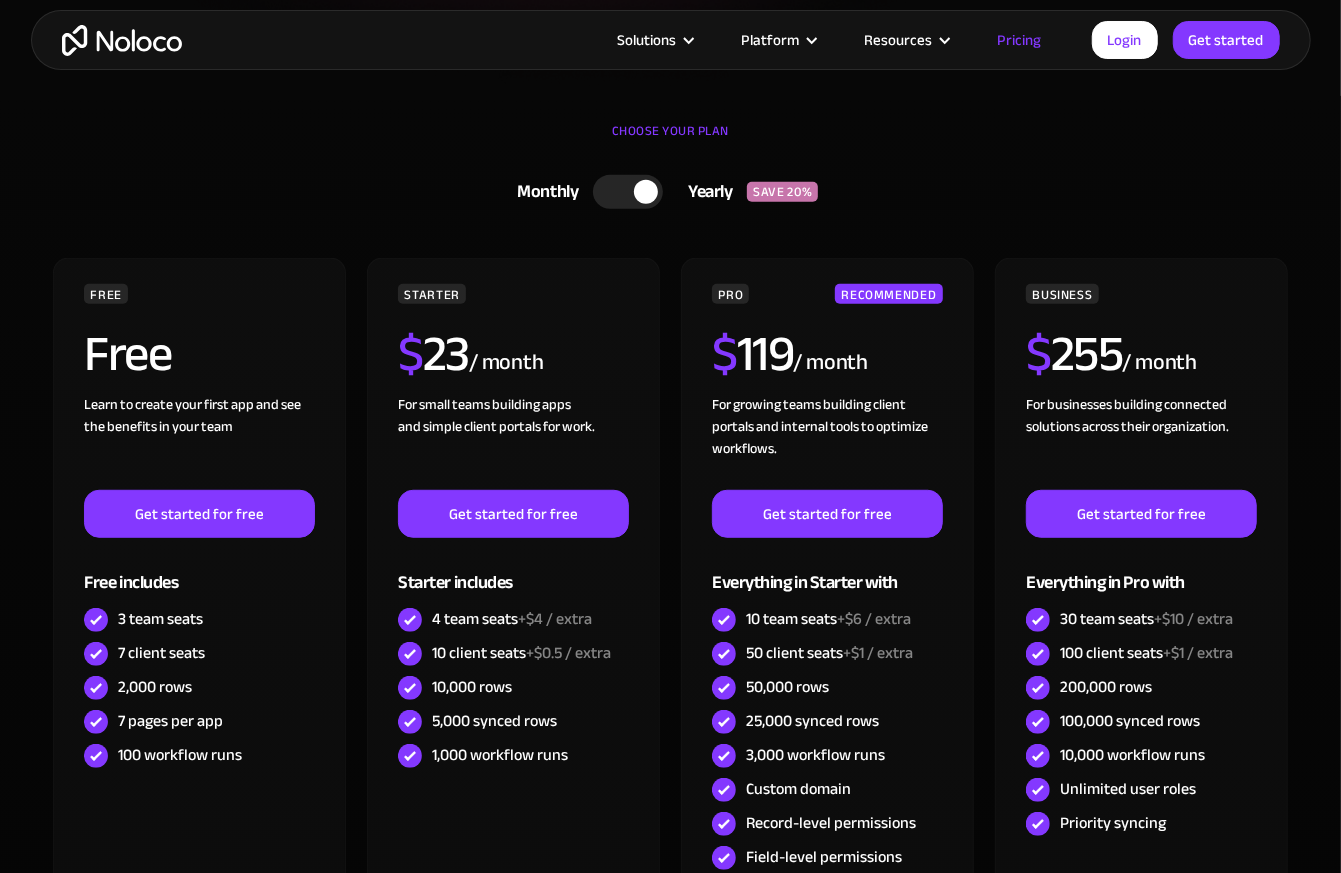 click at bounding box center [646, 192] 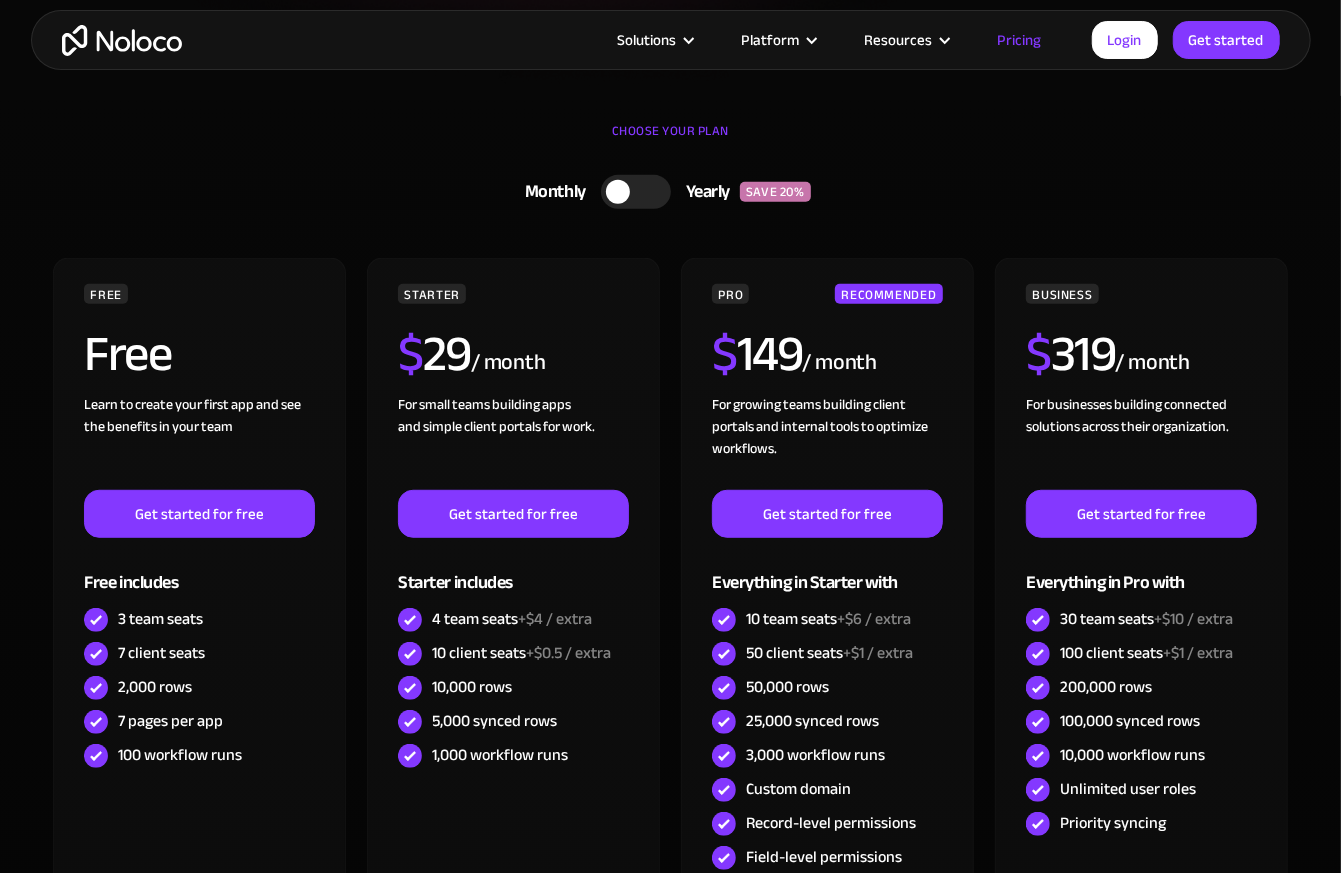 click at bounding box center (636, 192) 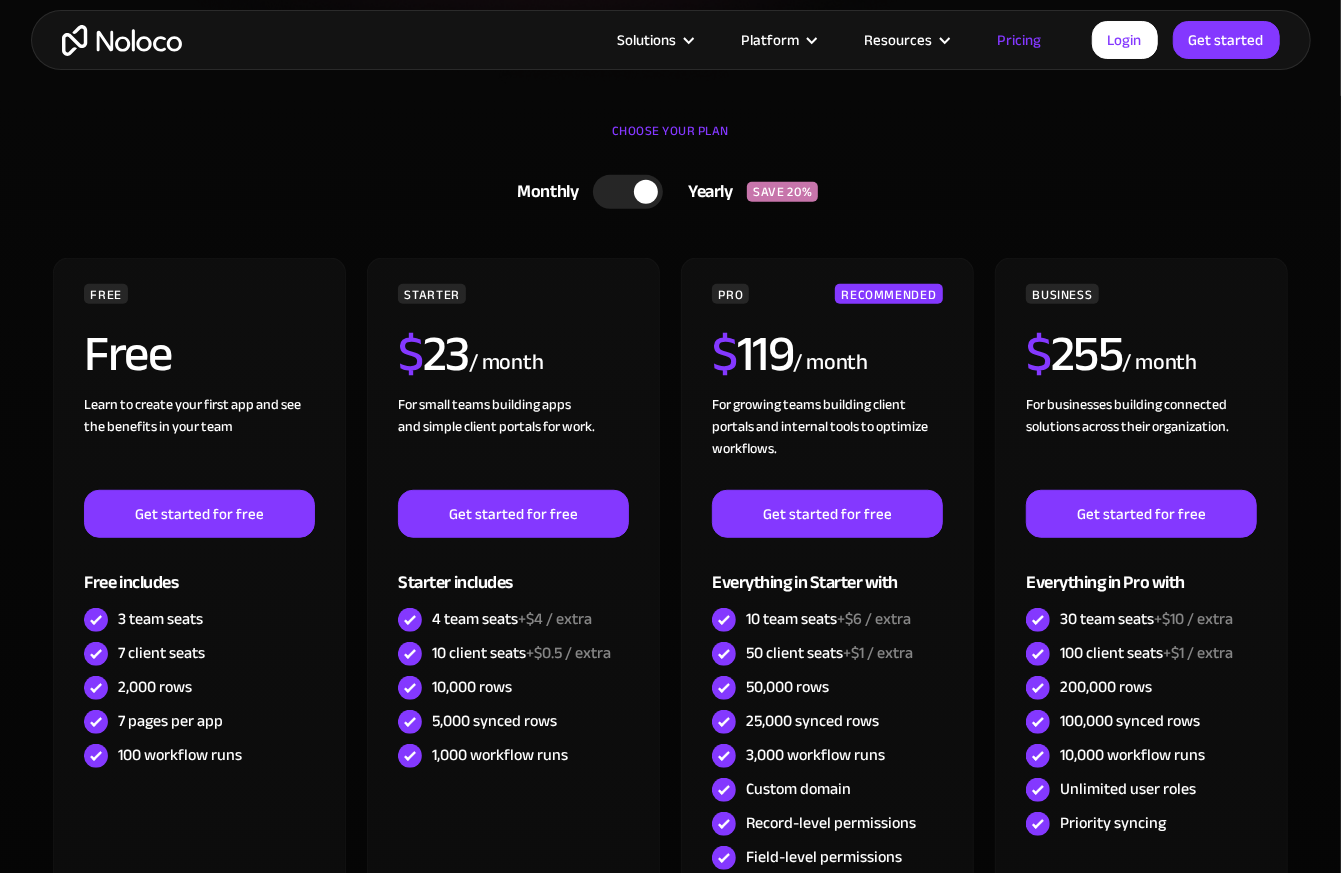 click at bounding box center [646, 192] 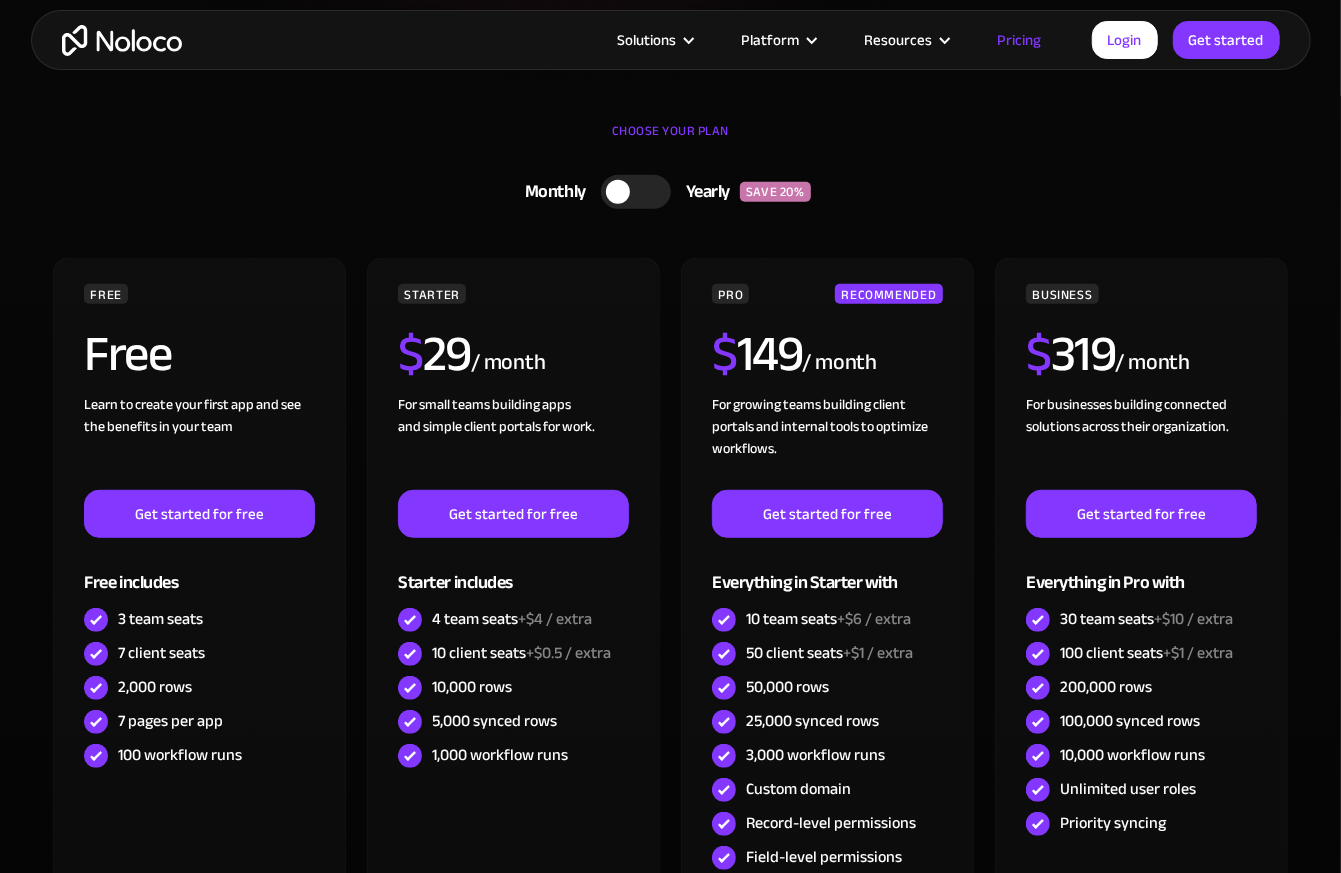 click at bounding box center (636, 192) 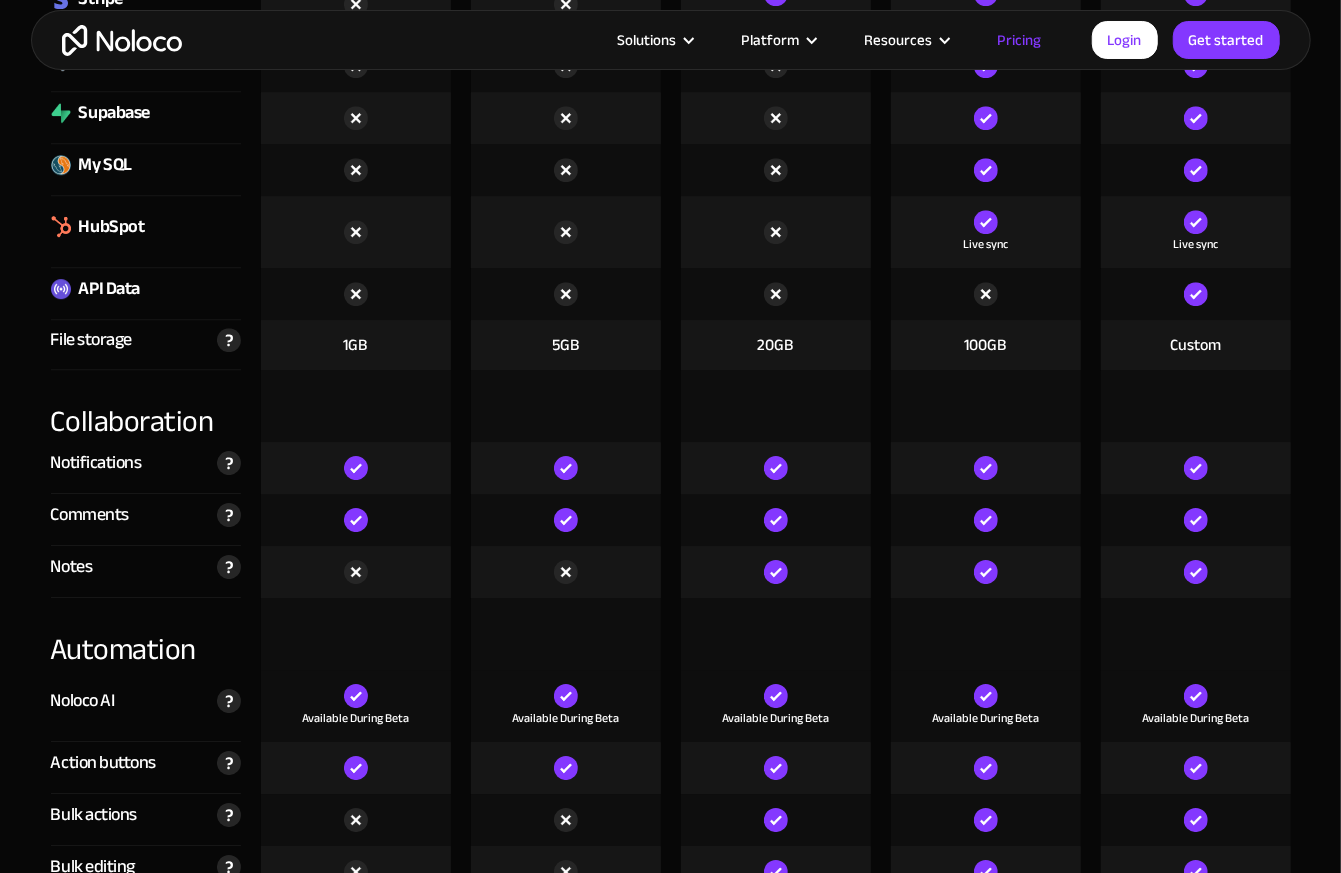 scroll, scrollTop: 3583, scrollLeft: 0, axis: vertical 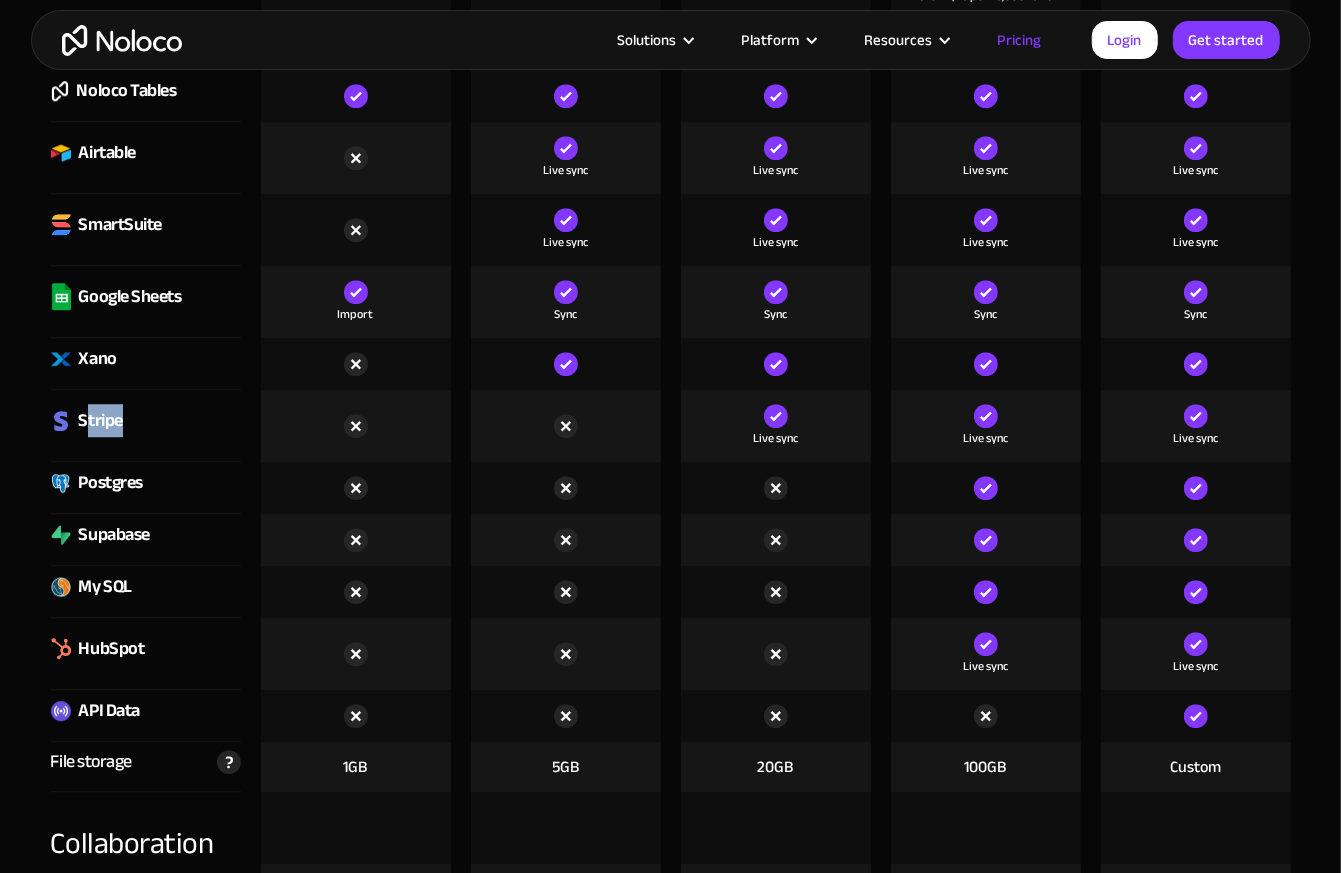 drag, startPoint x: 87, startPoint y: 414, endPoint x: 122, endPoint y: 415, distance: 35.014282 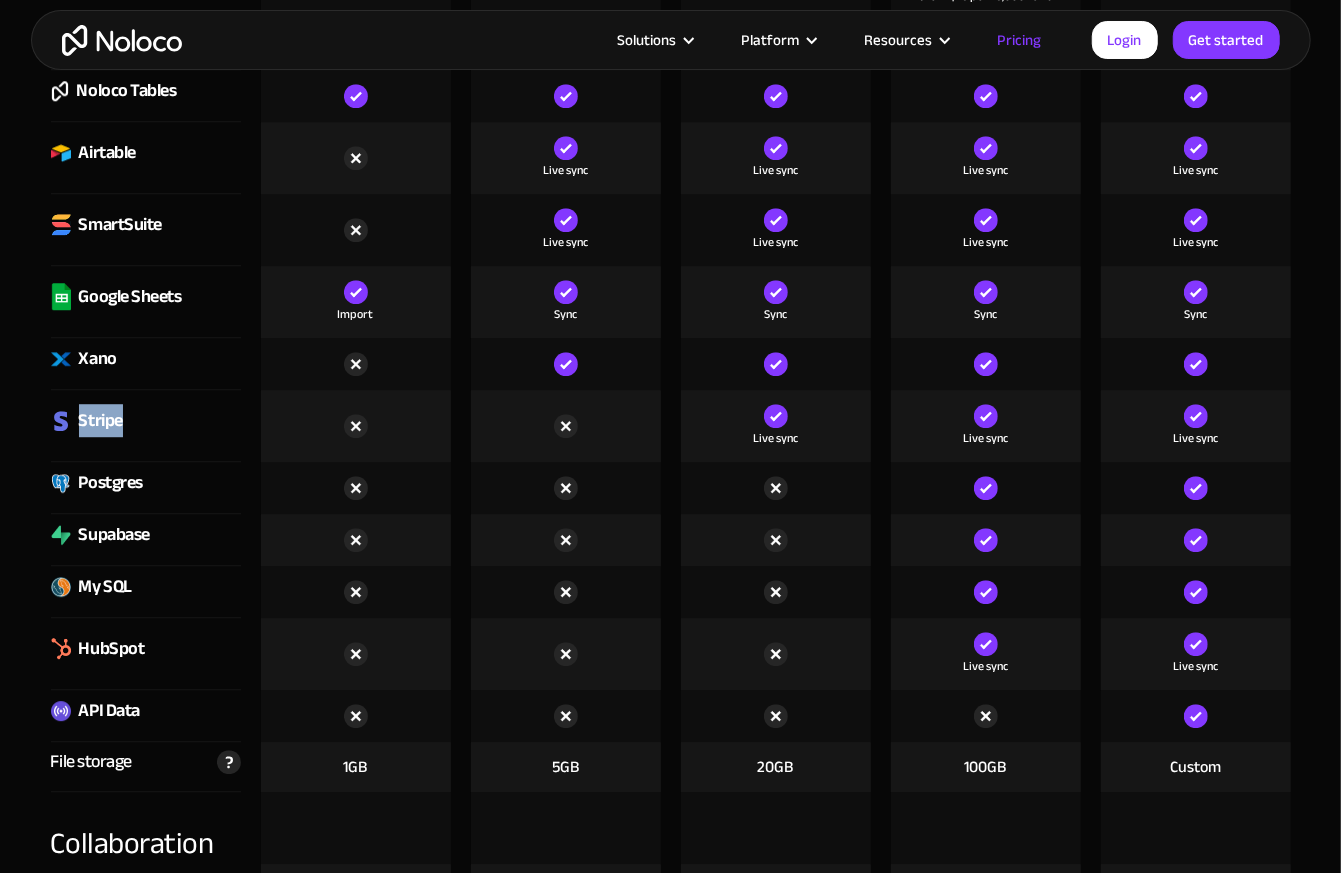 click on "Stripe" at bounding box center (101, 421) 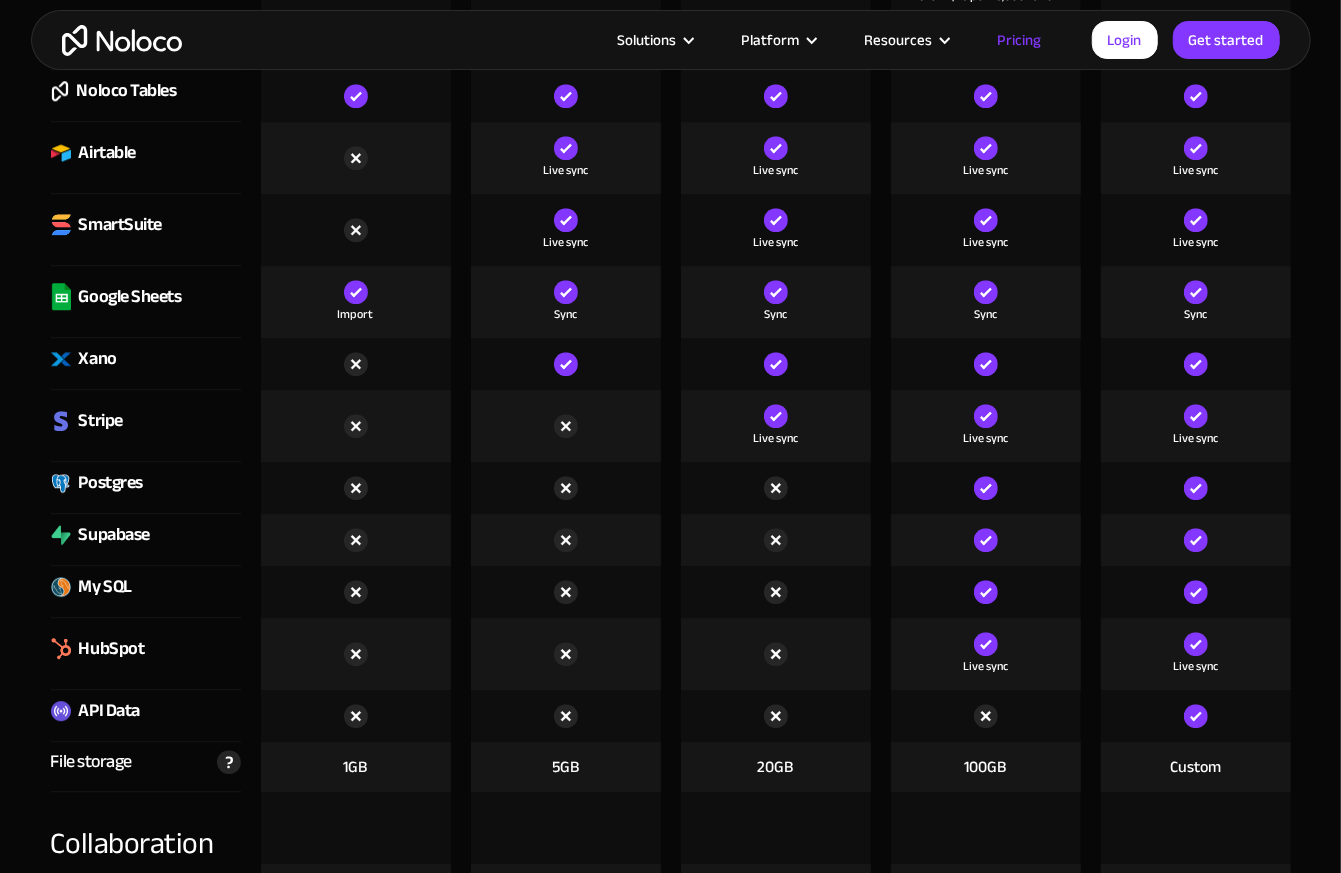 click on "Xano" at bounding box center [98, 359] 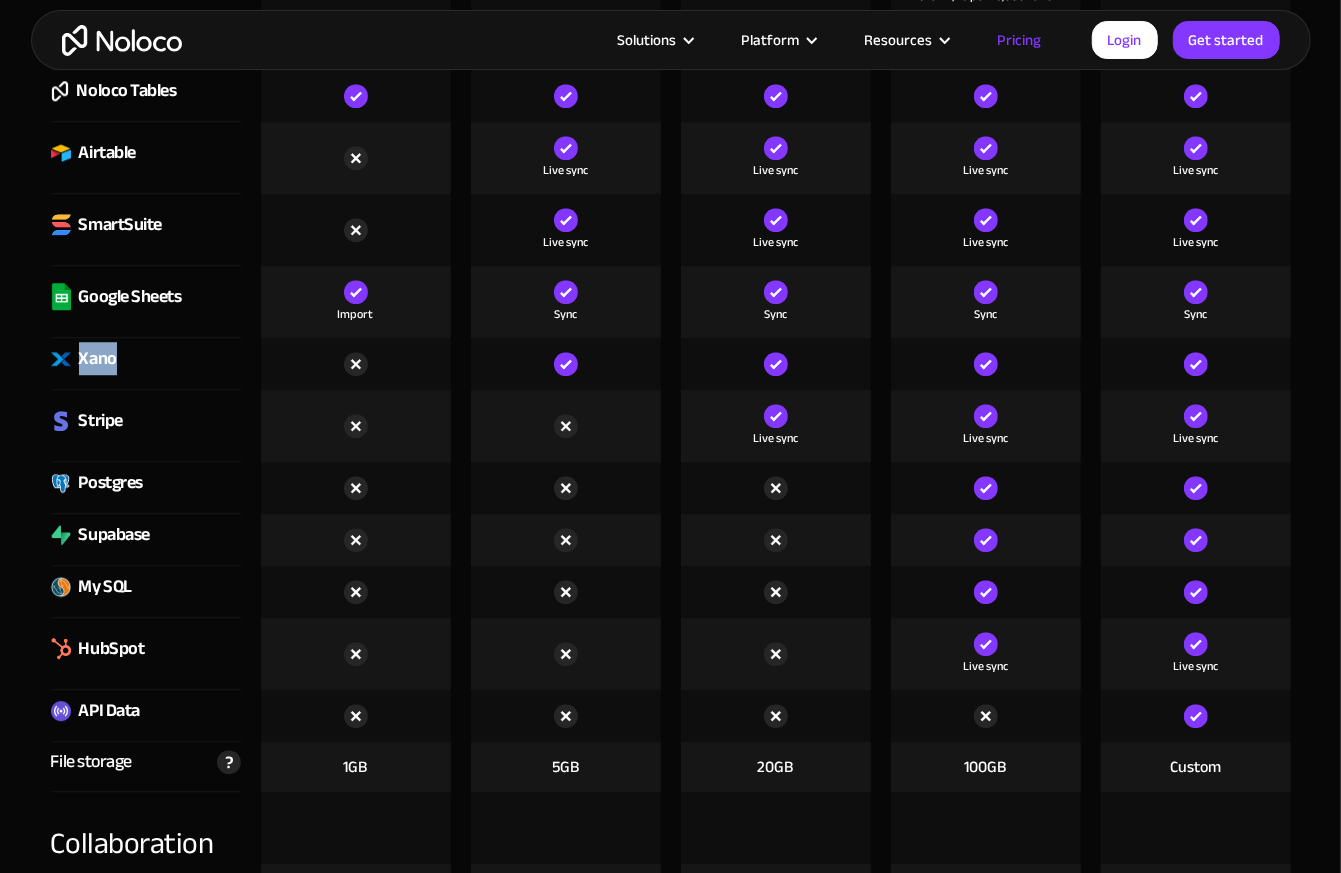 click on "Xano" at bounding box center (98, 359) 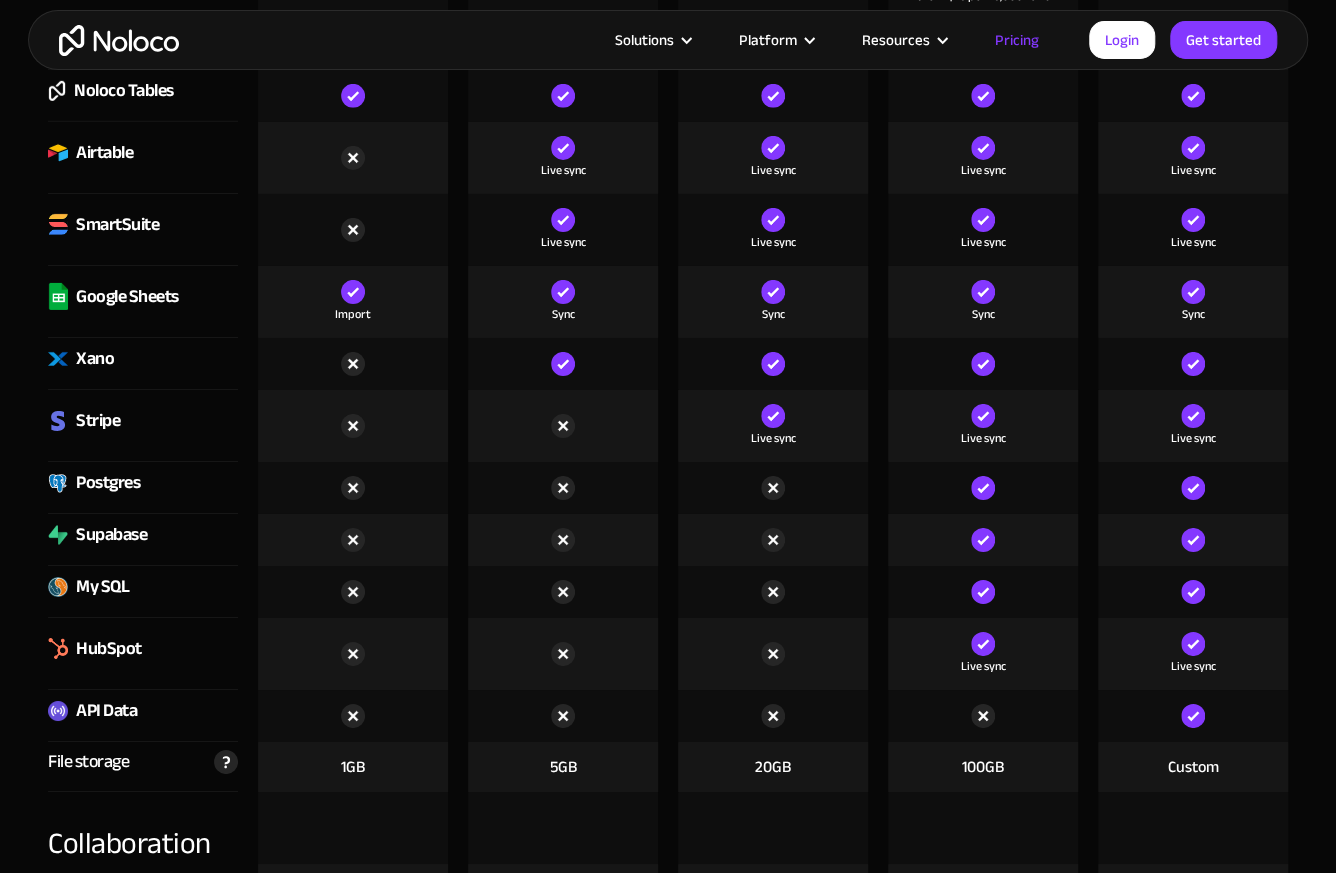click on "Airtable" at bounding box center (104, 153) 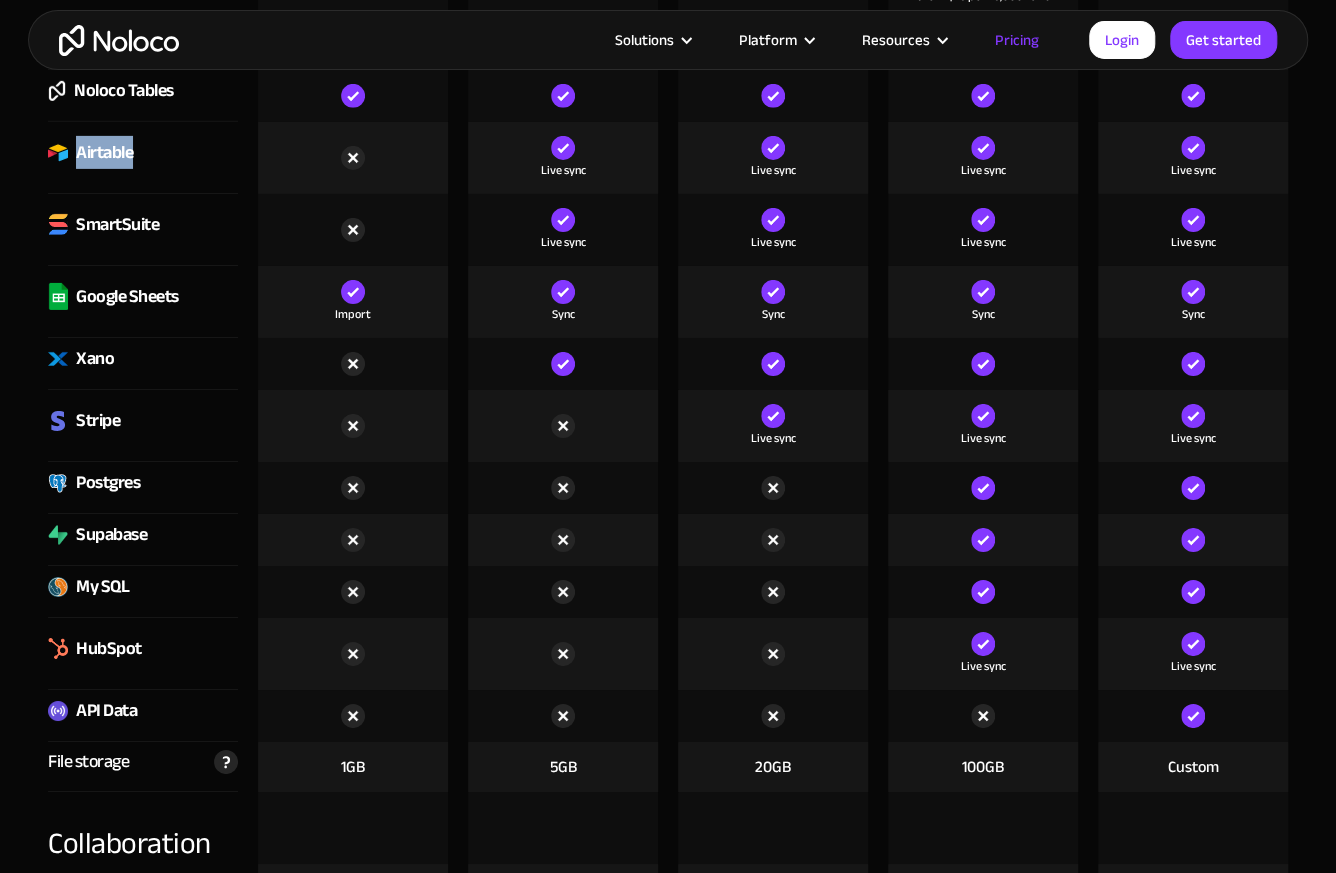 click on "Airtable" at bounding box center (104, 153) 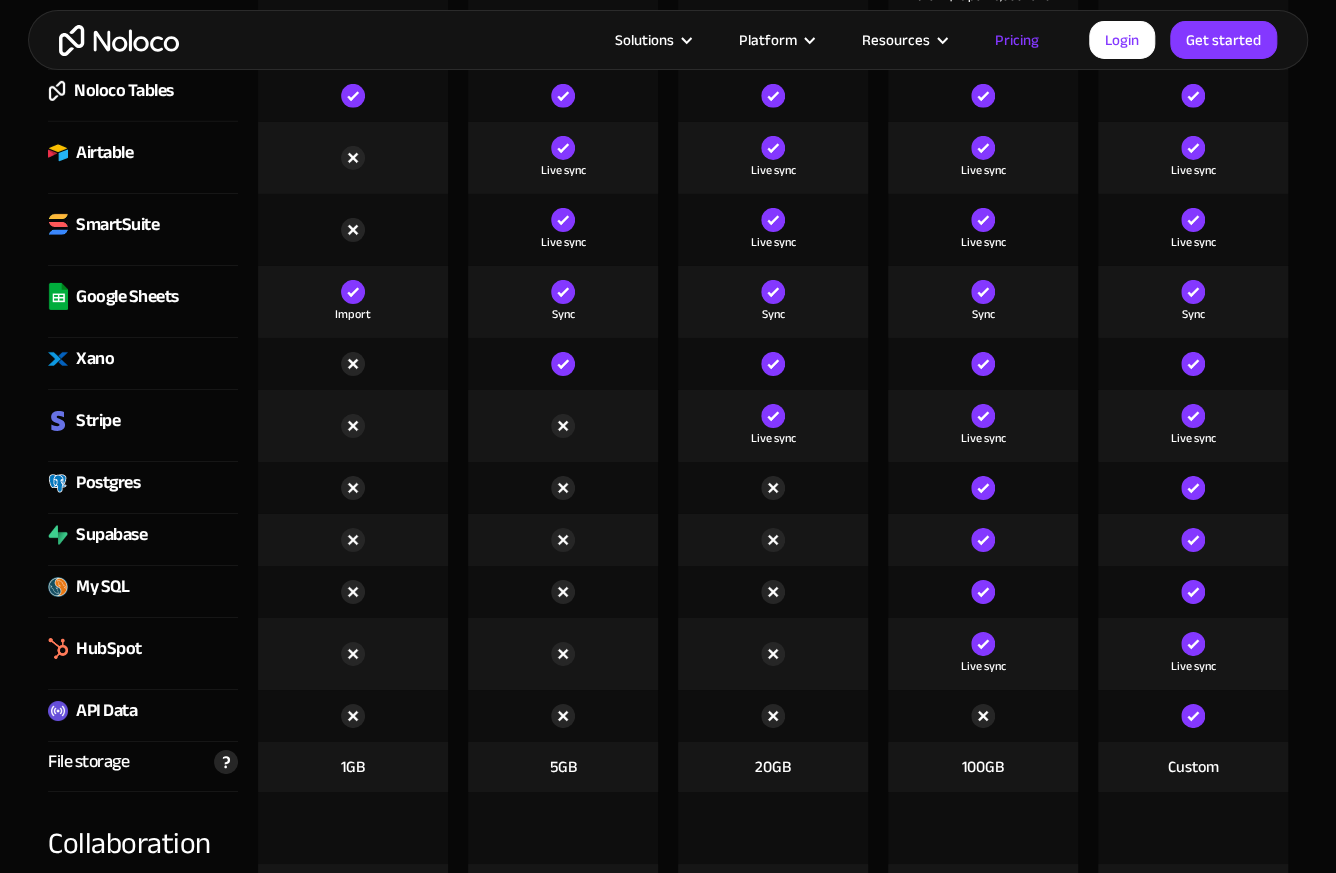 click on "HubSpot" at bounding box center (109, 649) 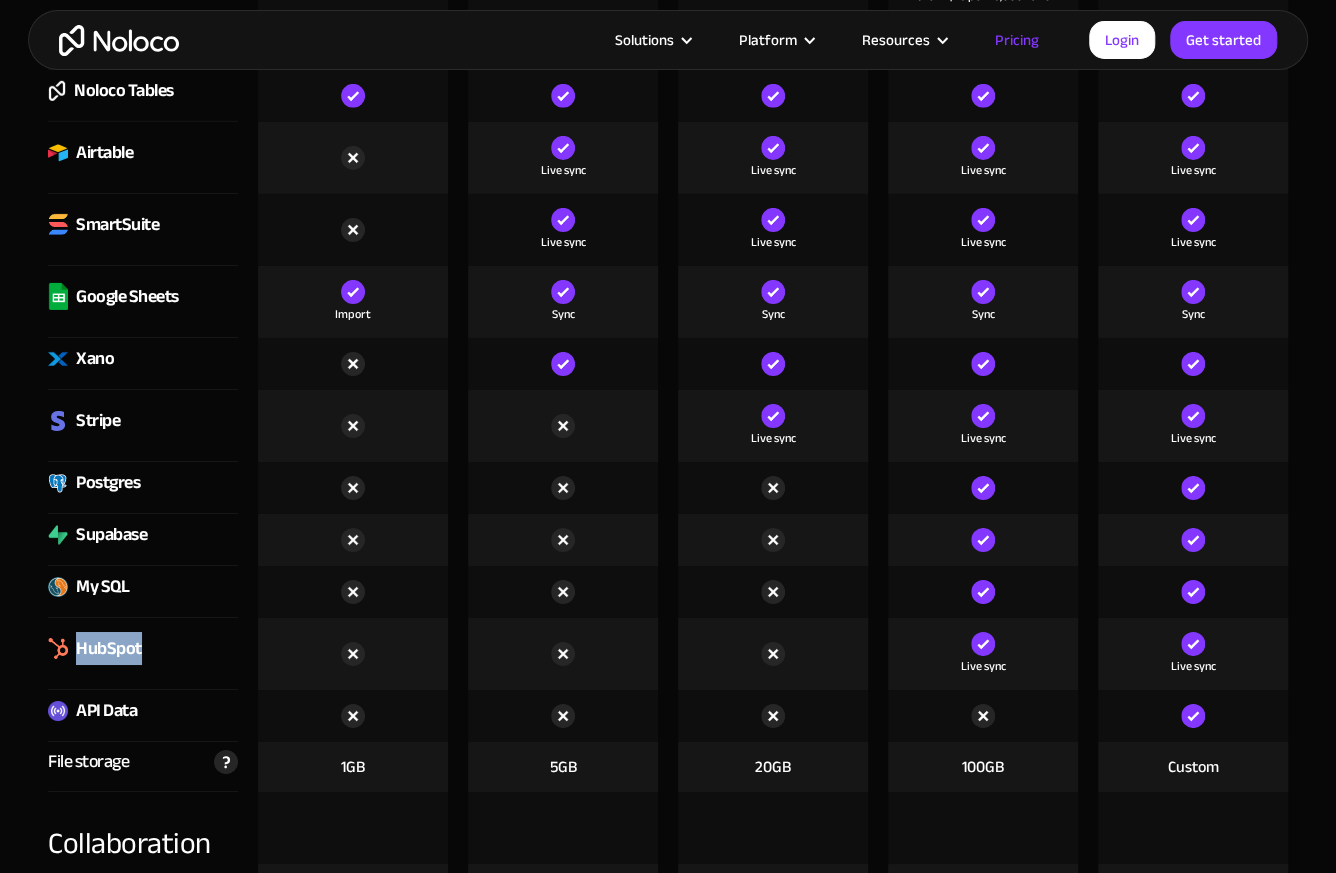 click on "HubSpot" at bounding box center (109, 649) 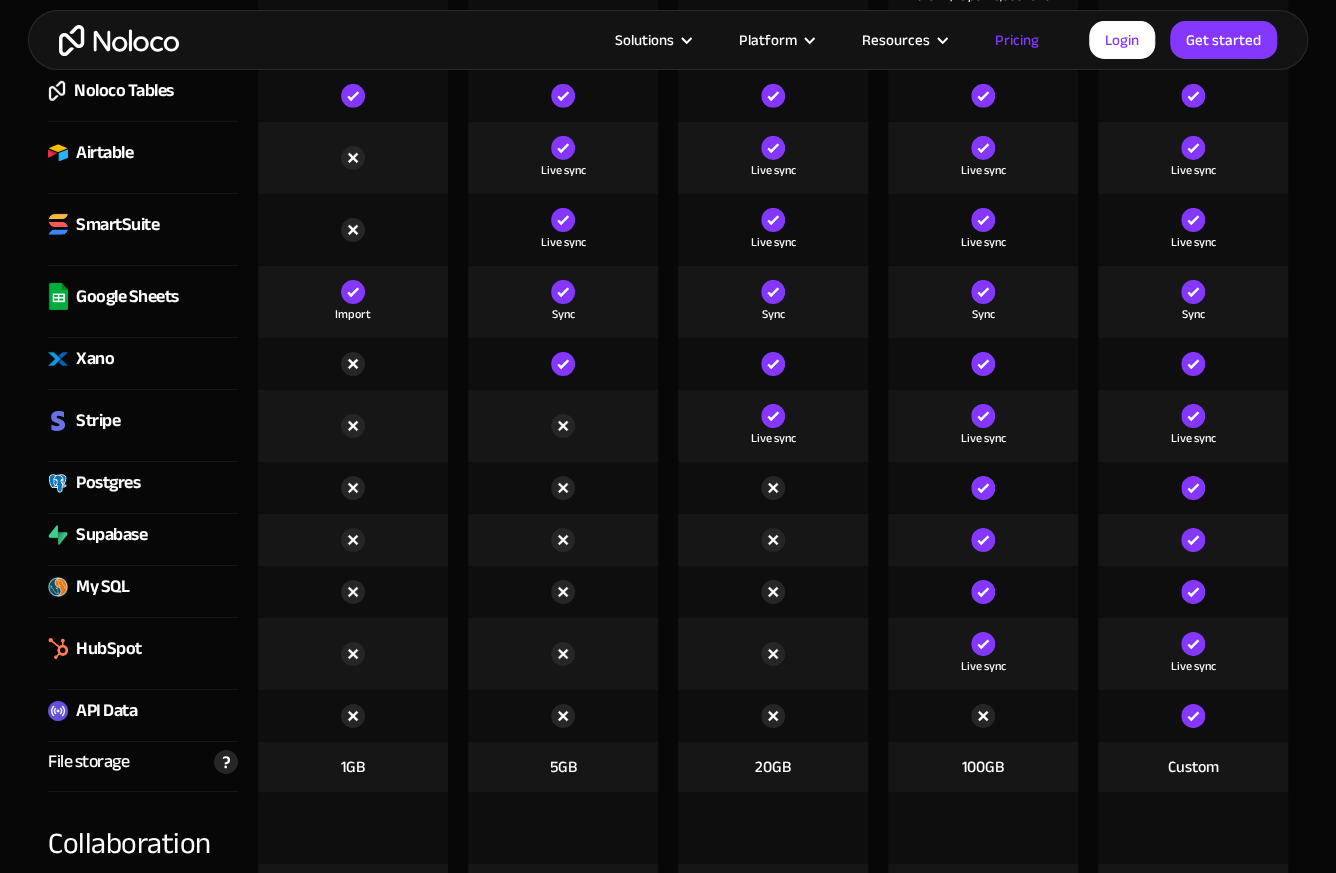 click on "SmartSuite" at bounding box center [117, 225] 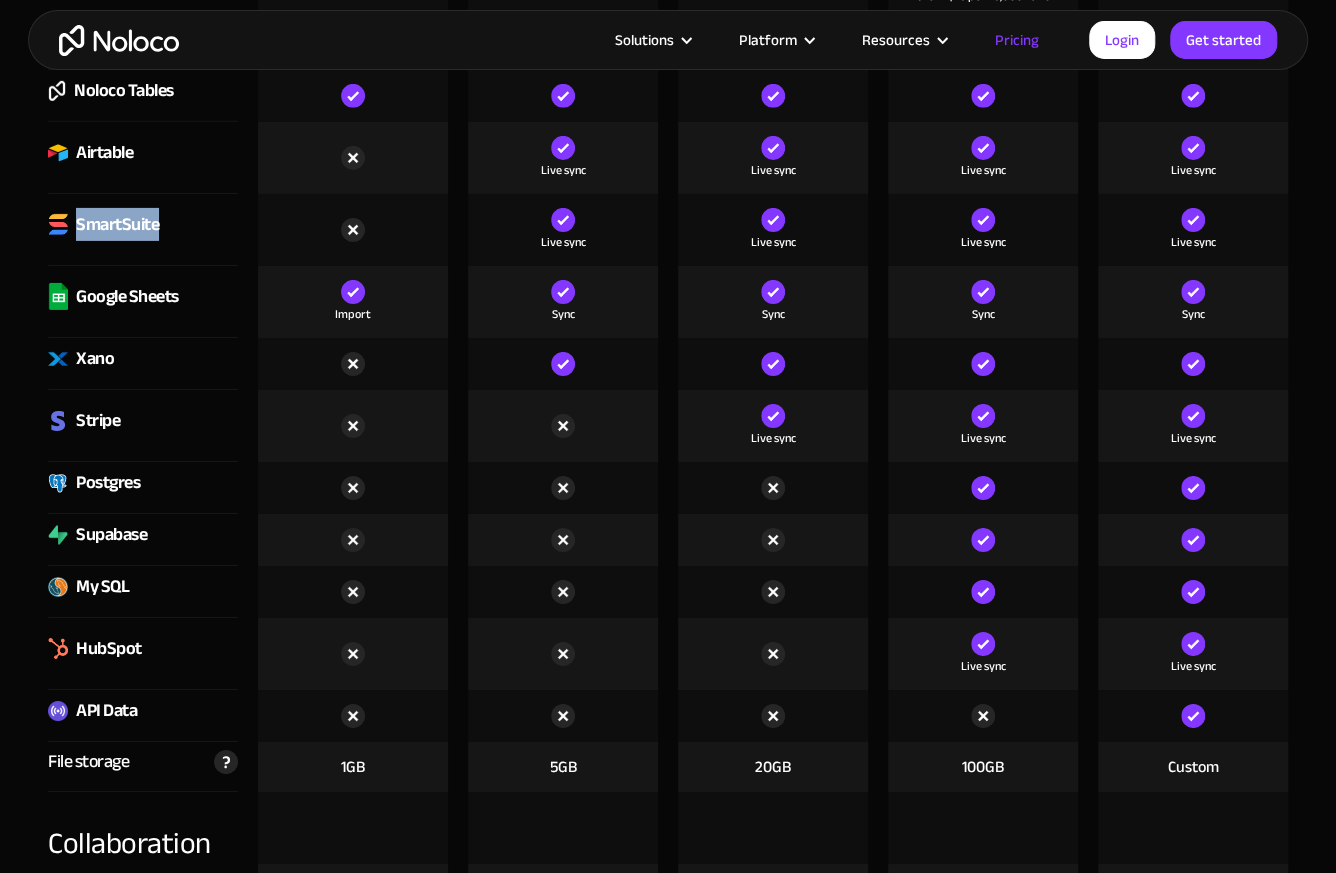 click on "SmartSuite" at bounding box center (117, 225) 